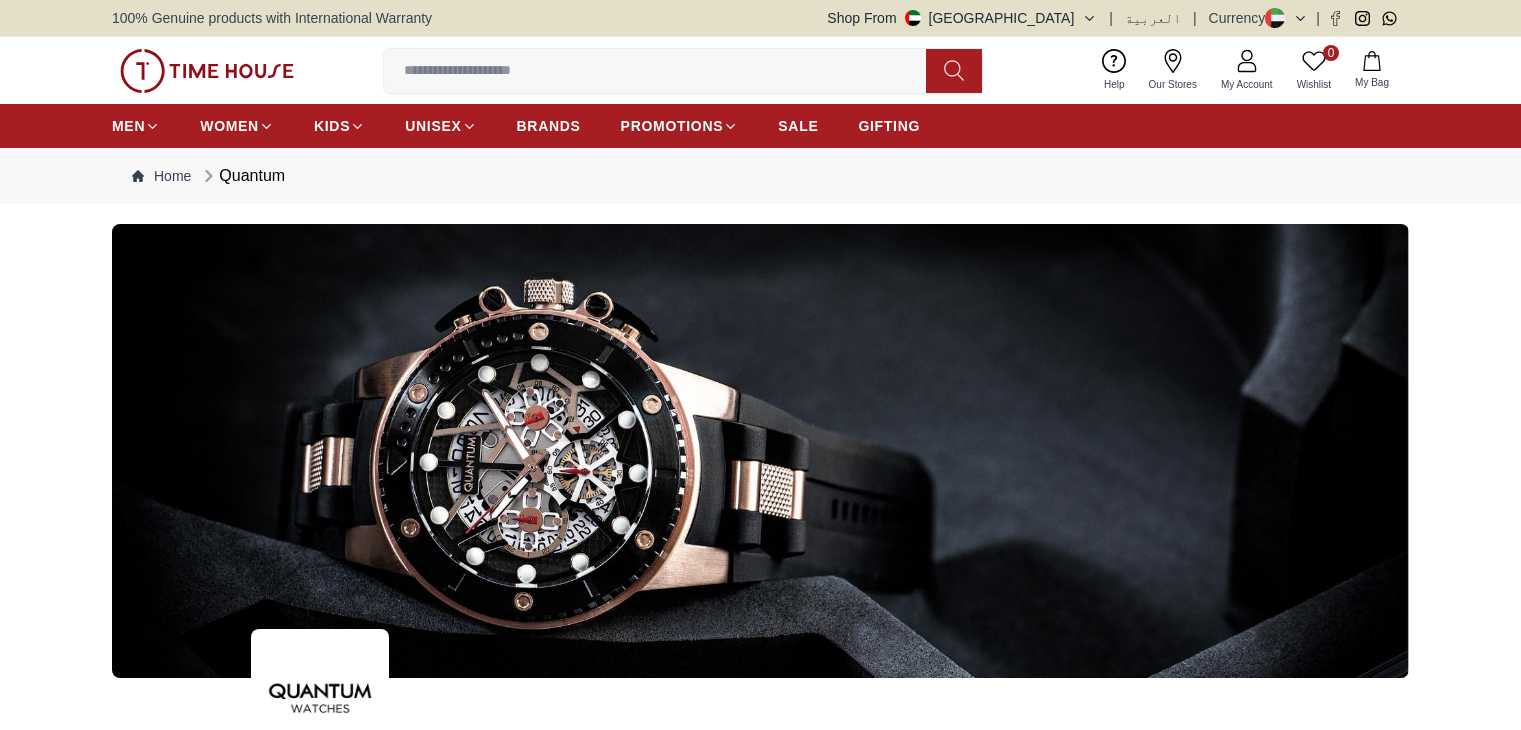 scroll, scrollTop: 0, scrollLeft: 0, axis: both 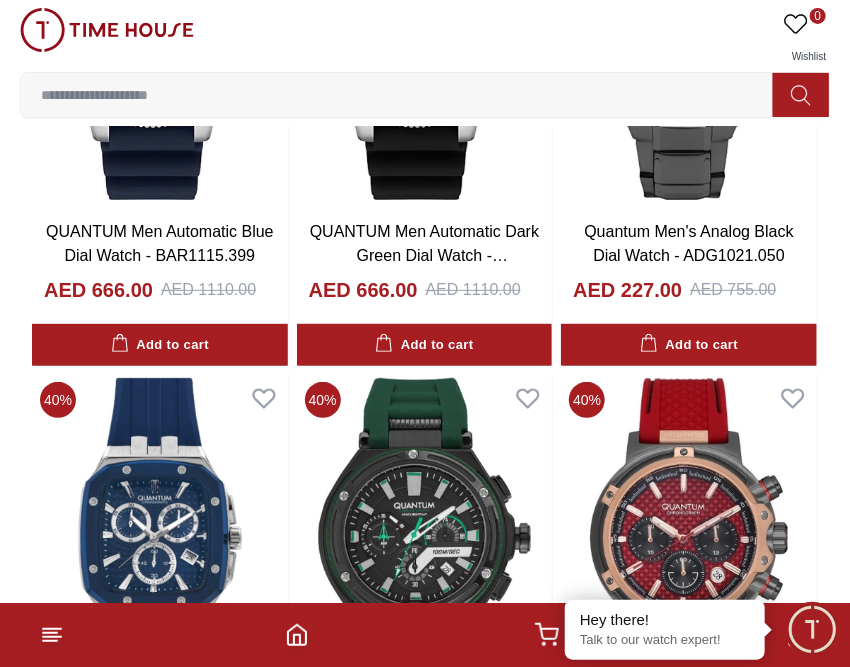 click at bounding box center [405, 95] 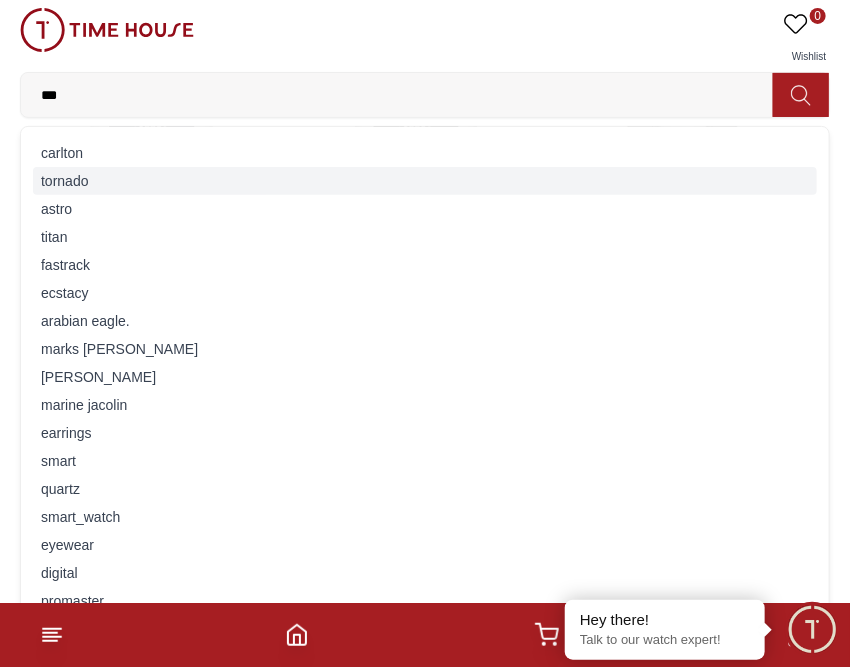 type on "***" 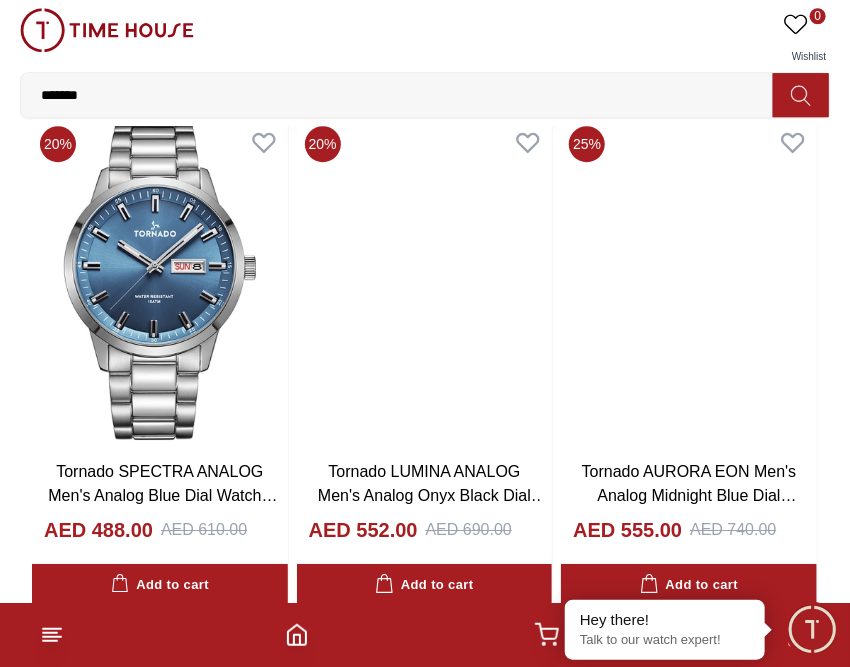 scroll, scrollTop: 1600, scrollLeft: 0, axis: vertical 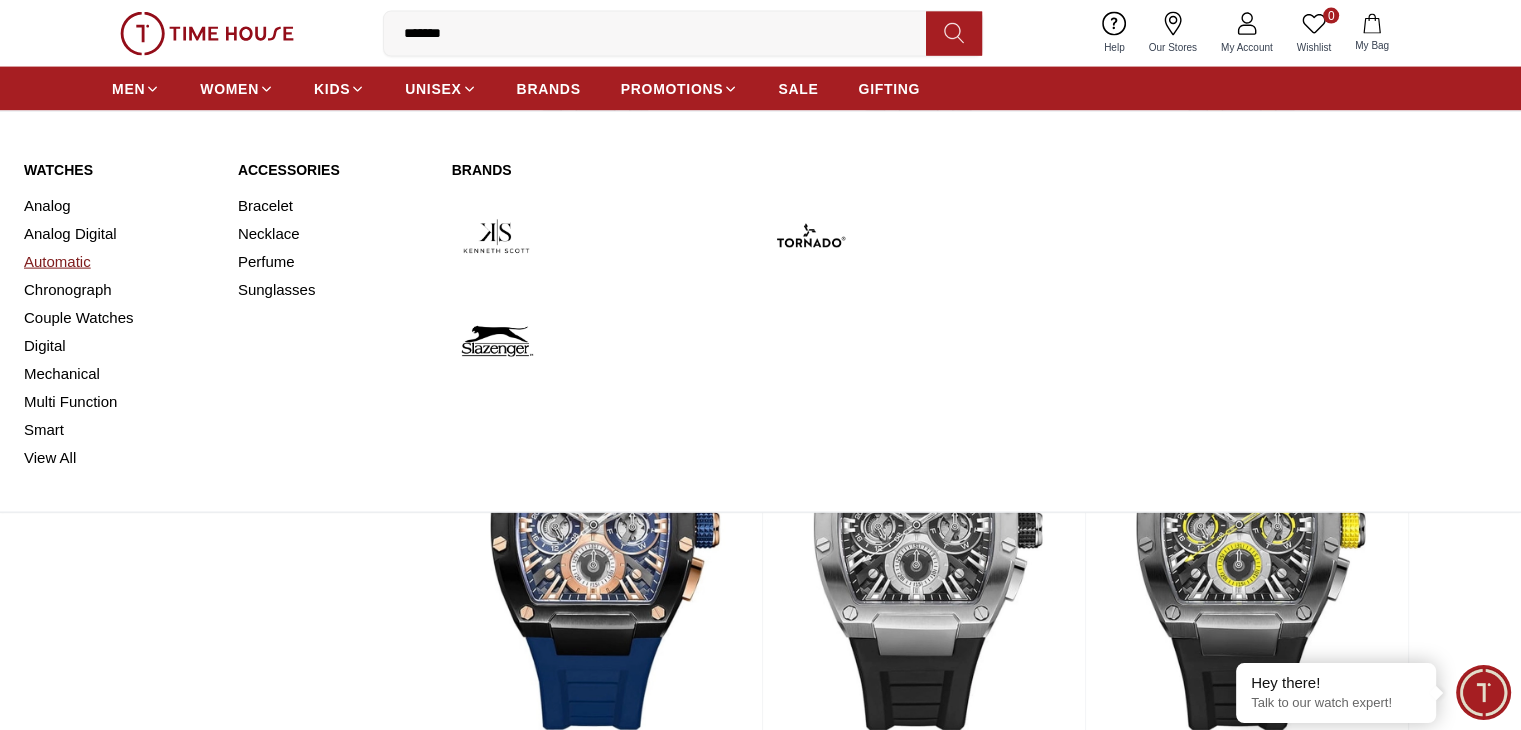 click on "Automatic" at bounding box center (119, 262) 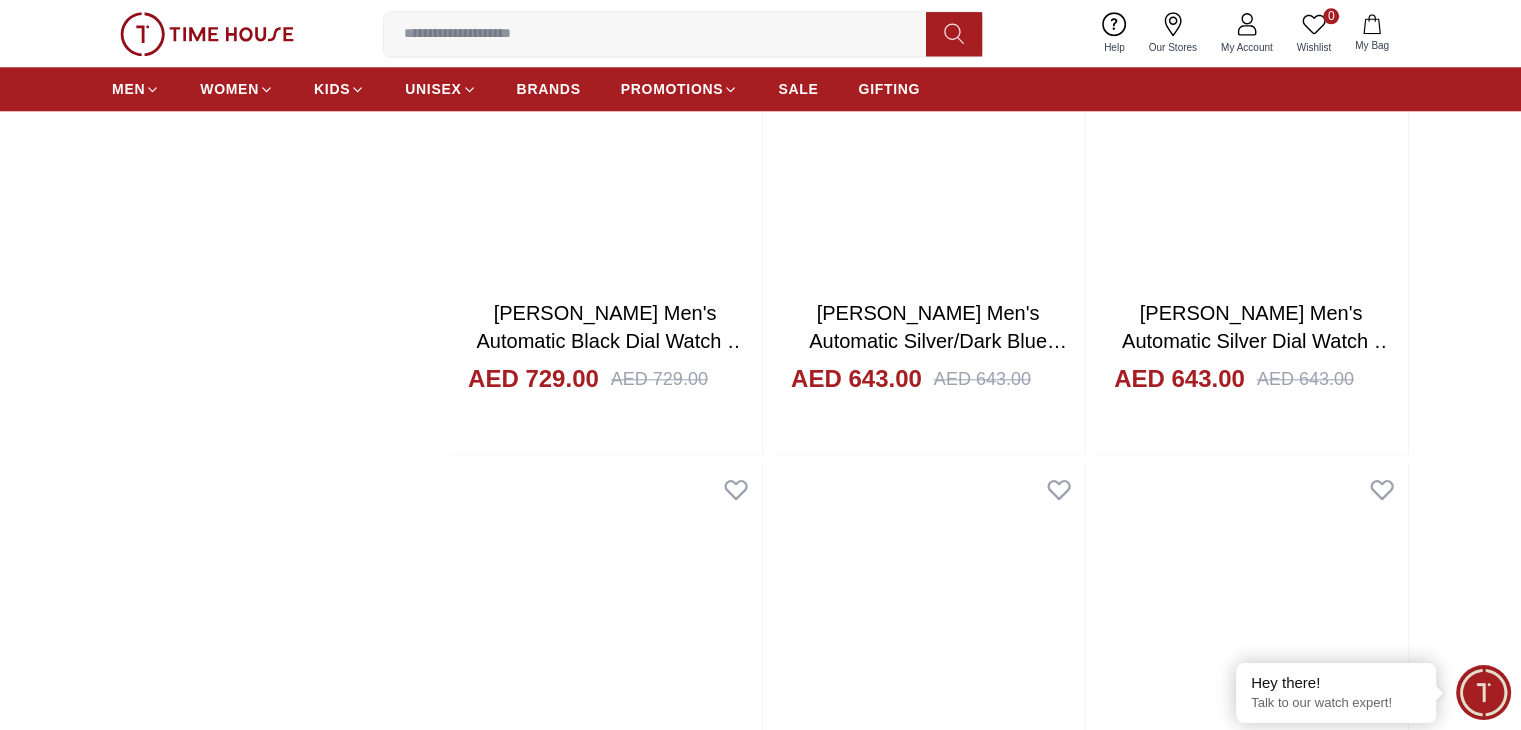 scroll, scrollTop: 2700, scrollLeft: 0, axis: vertical 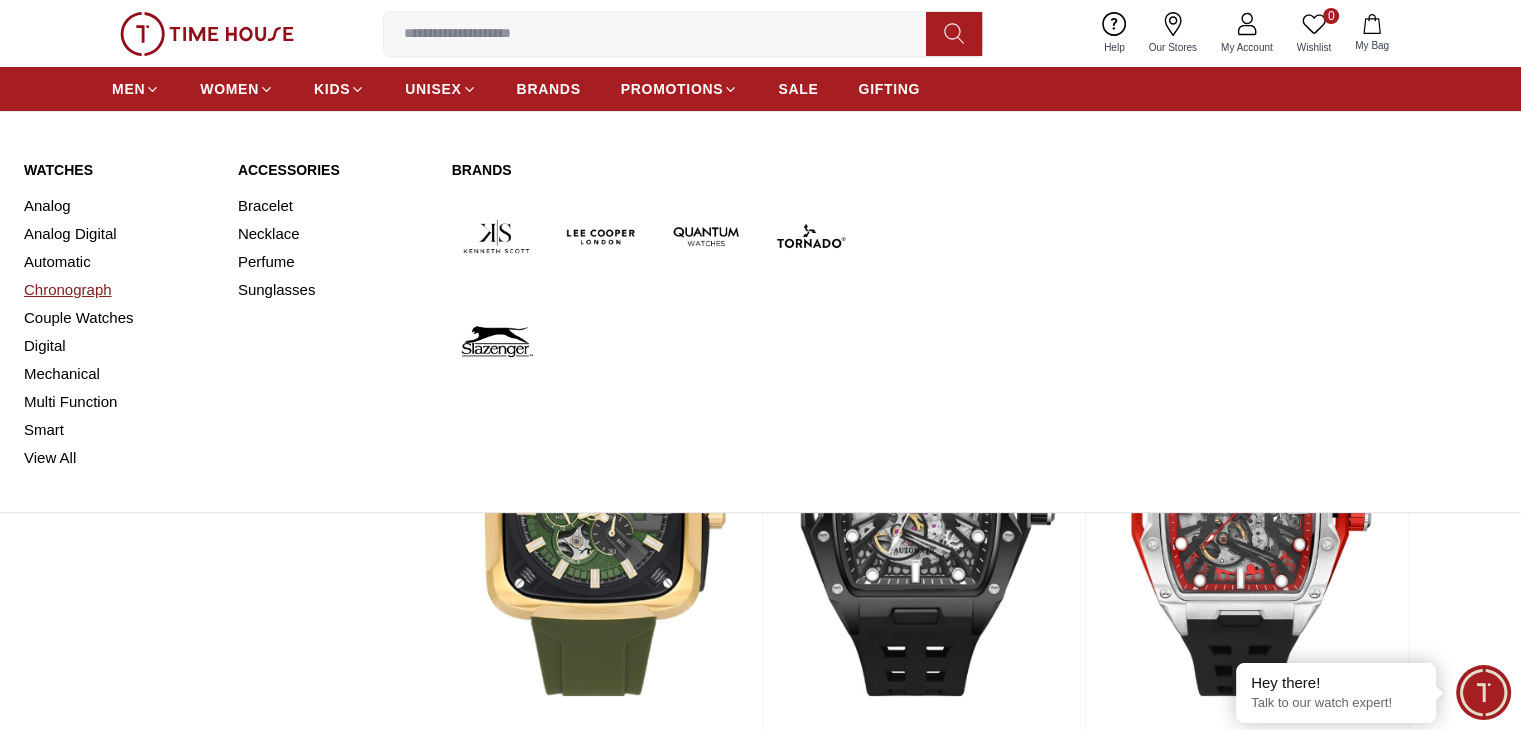 click on "Chronograph" at bounding box center (119, 290) 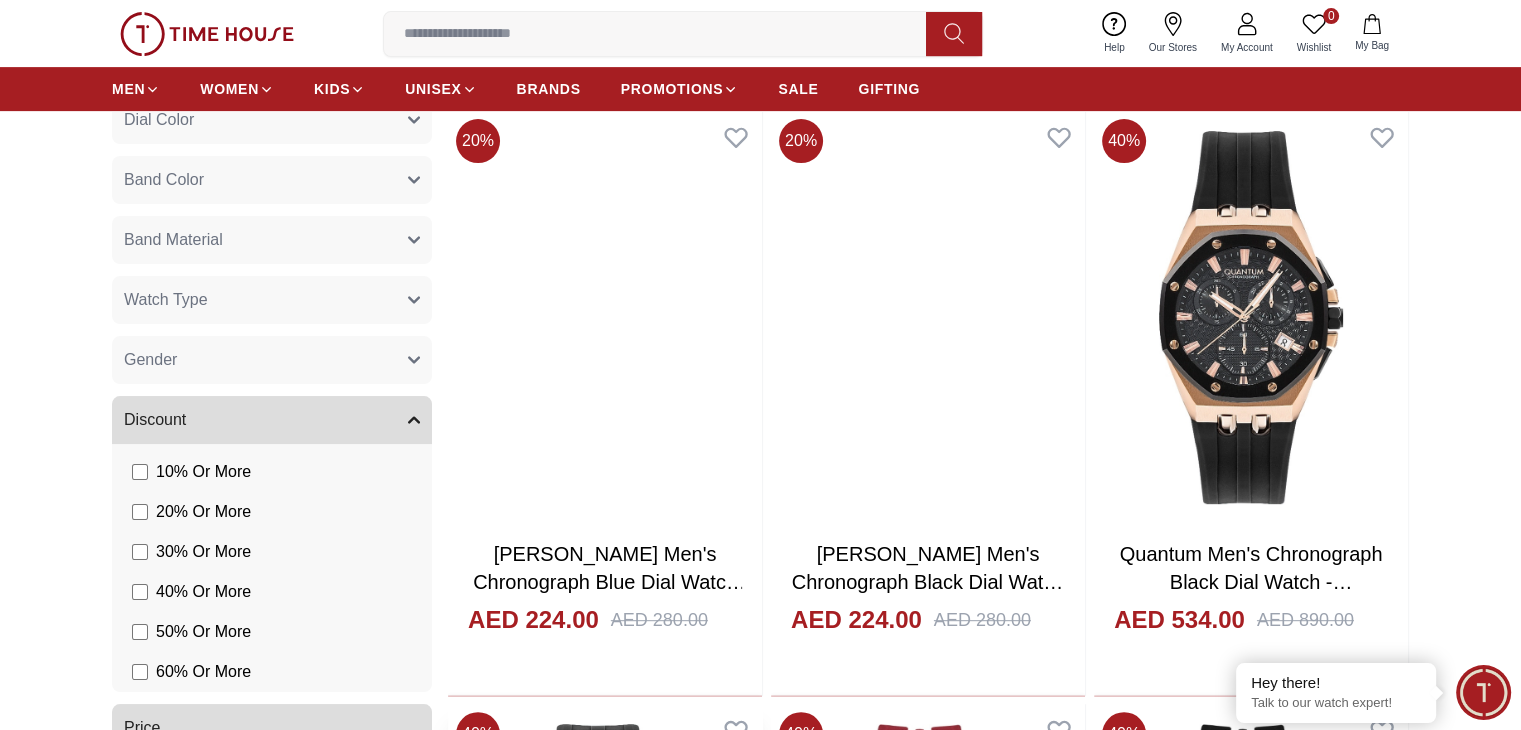 scroll, scrollTop: 800, scrollLeft: 0, axis: vertical 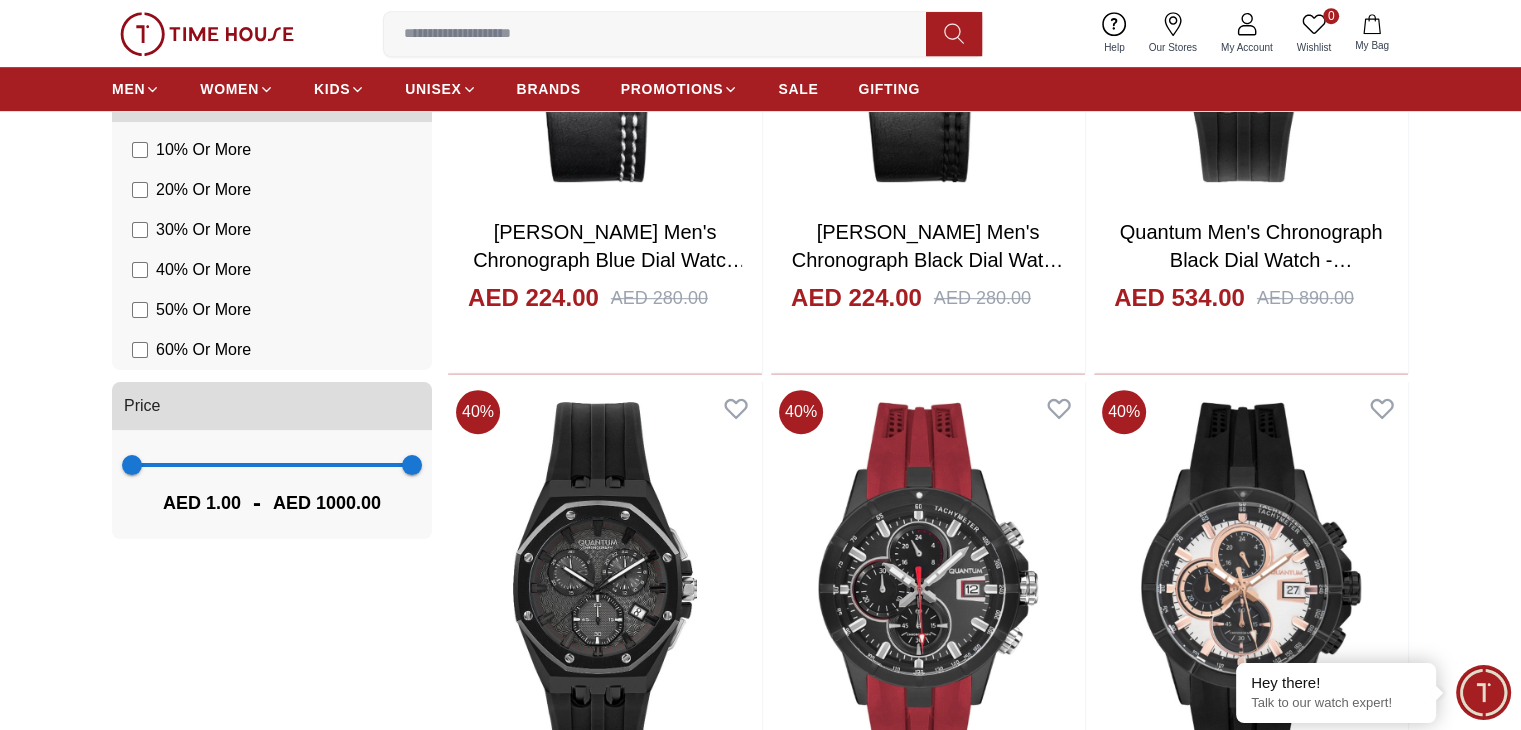 click at bounding box center [928, 1181] 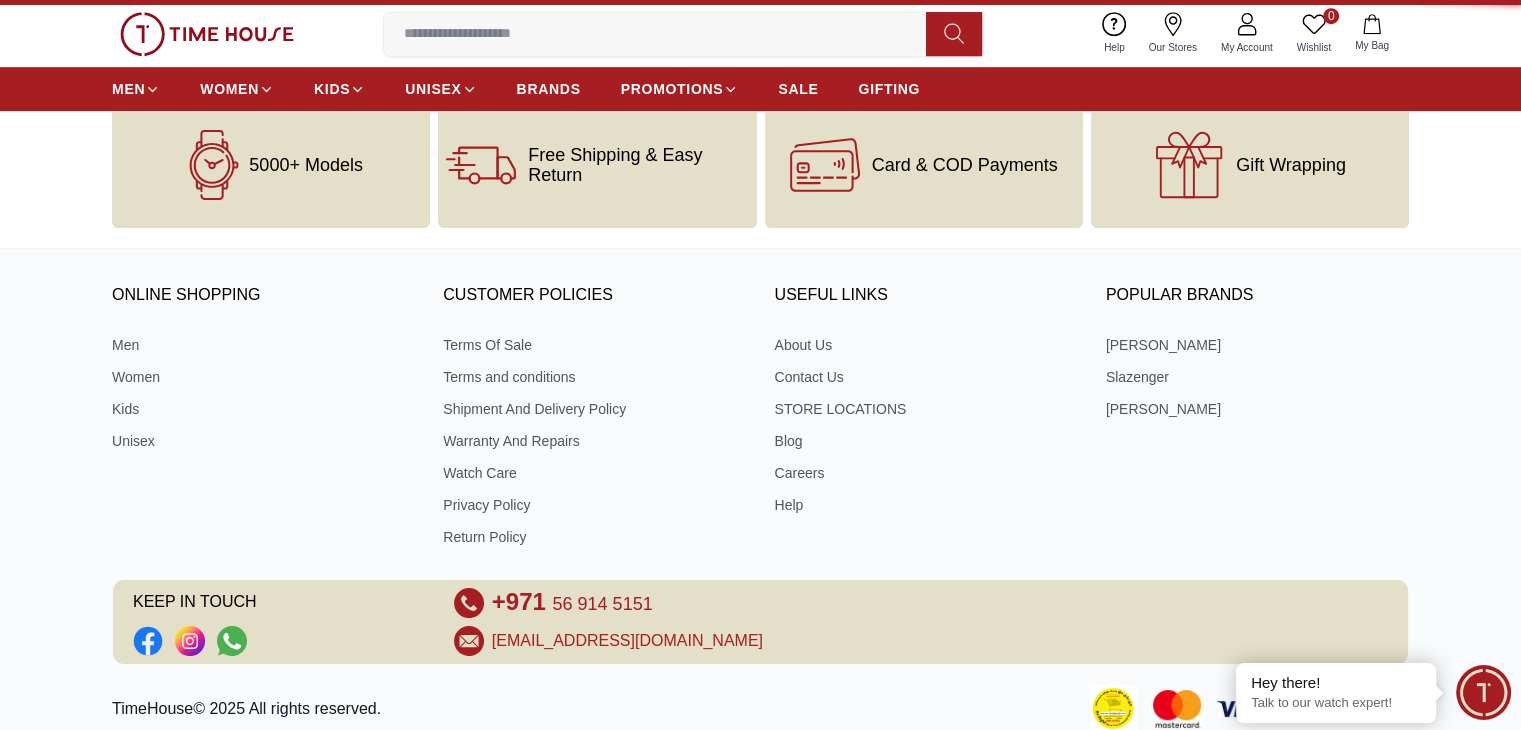 scroll, scrollTop: 0, scrollLeft: 0, axis: both 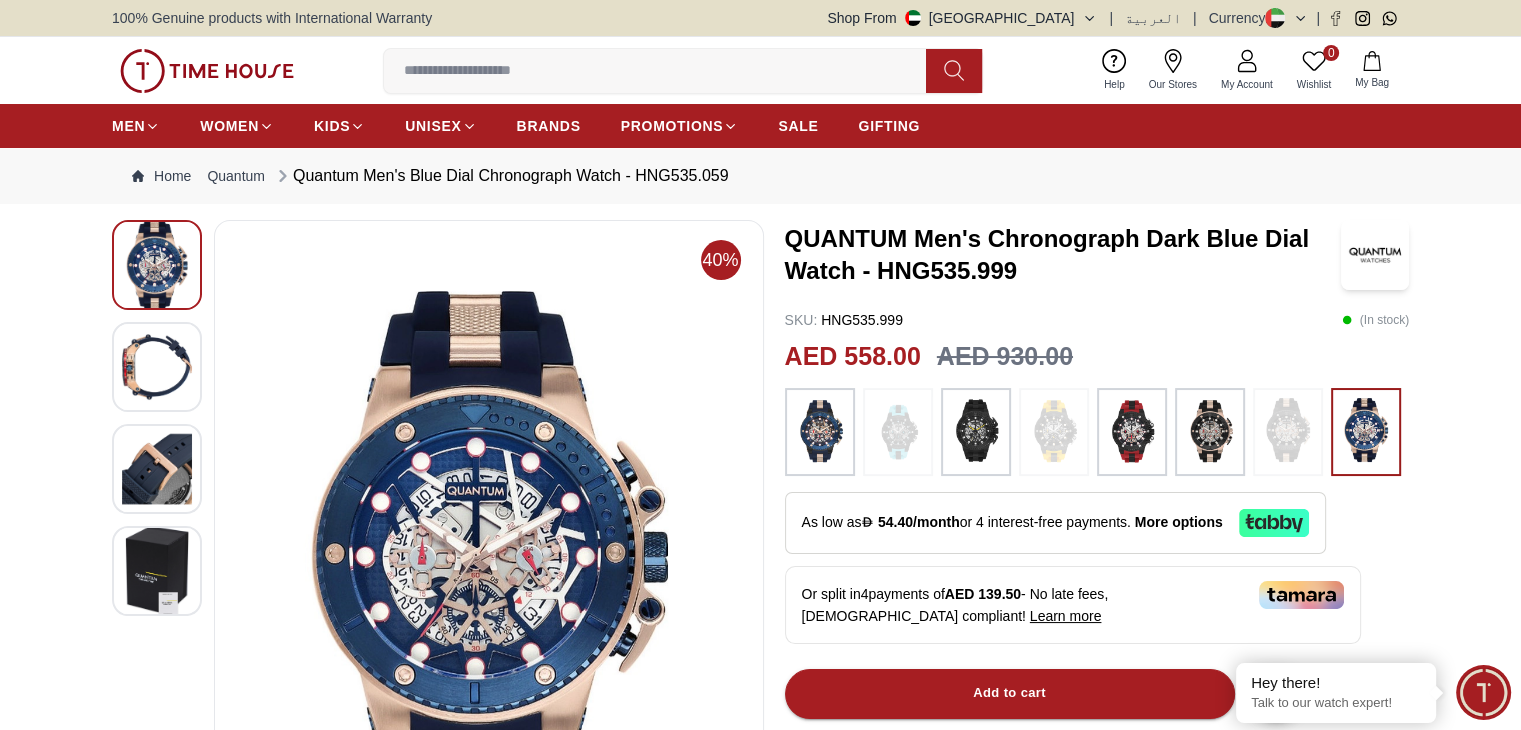 click at bounding box center (157, 469) 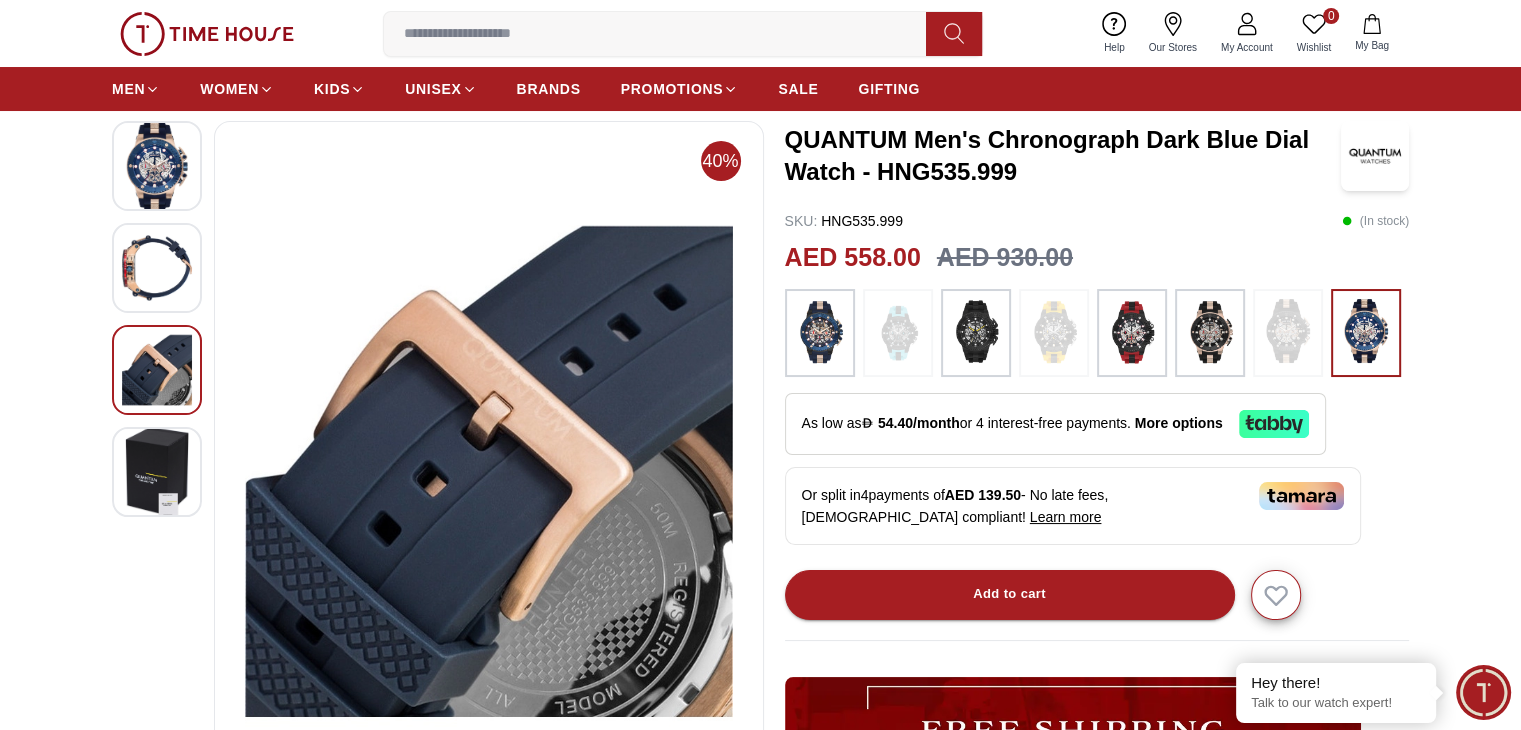 scroll, scrollTop: 100, scrollLeft: 0, axis: vertical 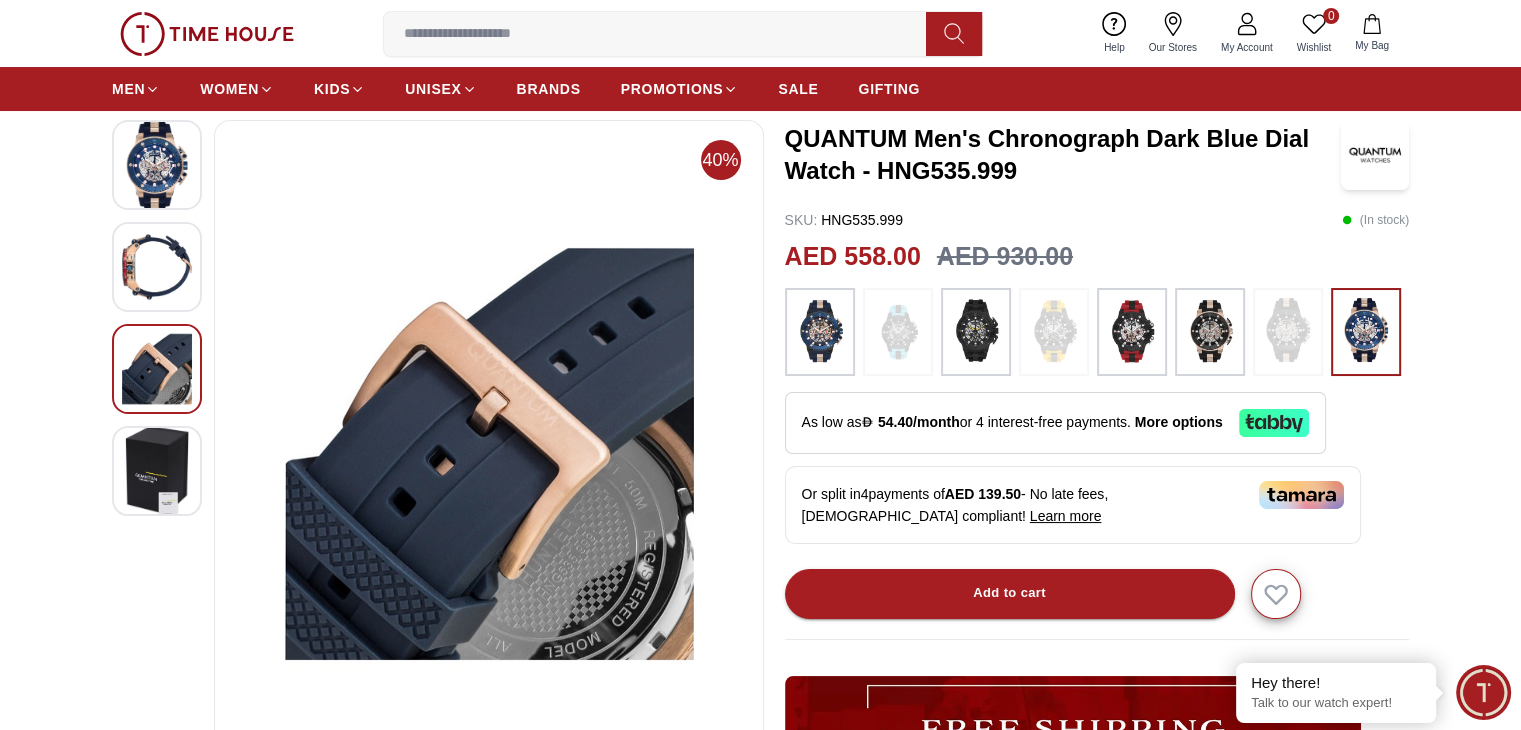 click at bounding box center [157, 267] 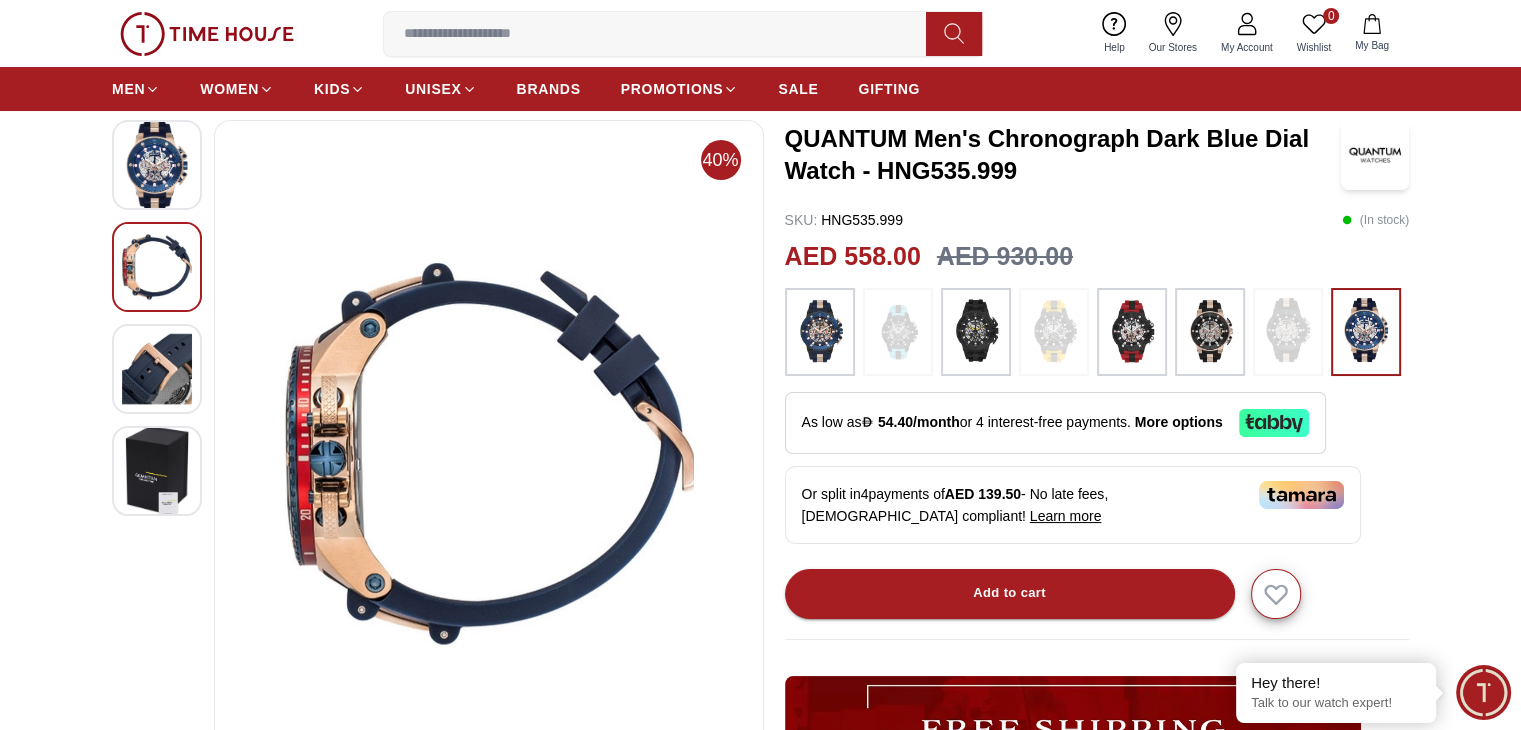 click at bounding box center (157, 165) 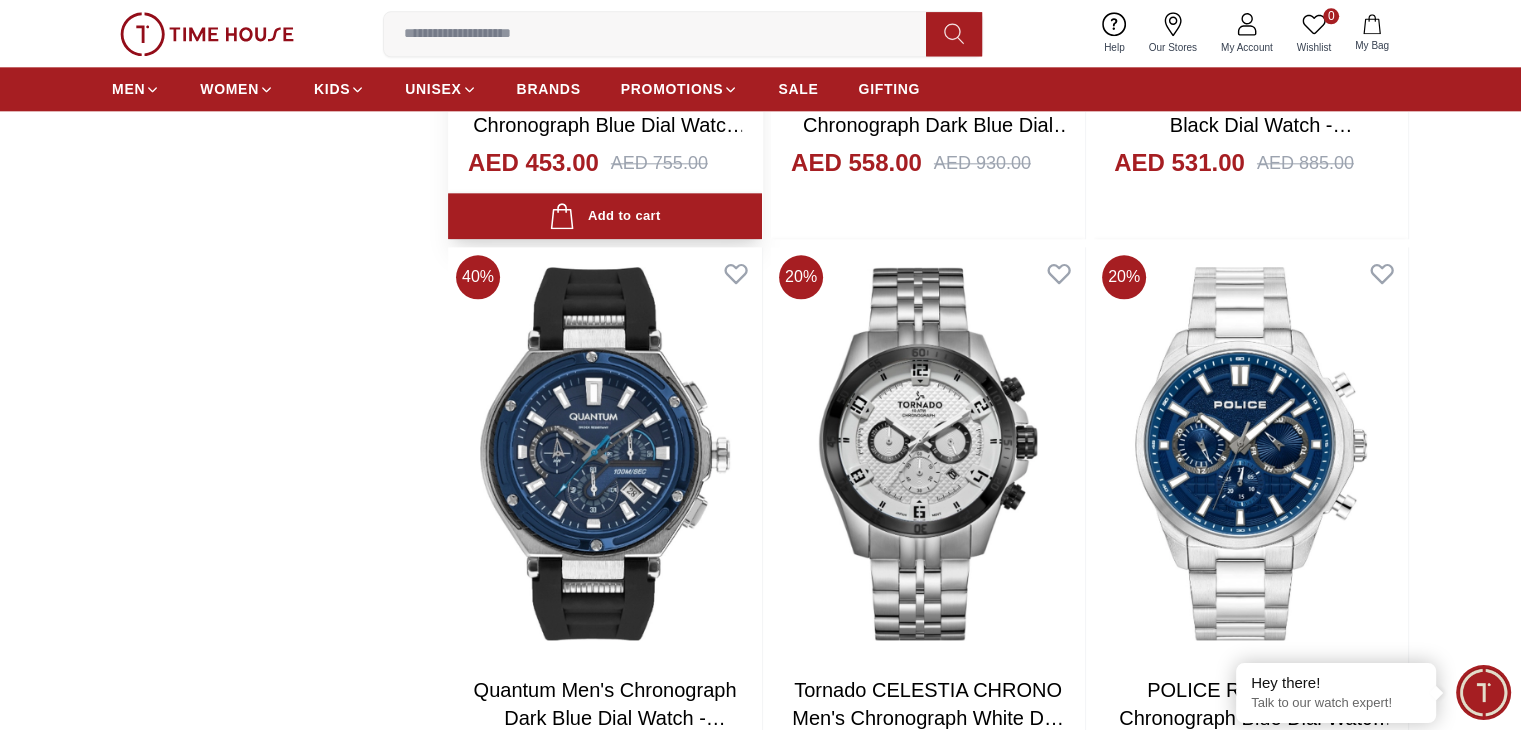 scroll, scrollTop: 2525, scrollLeft: 0, axis: vertical 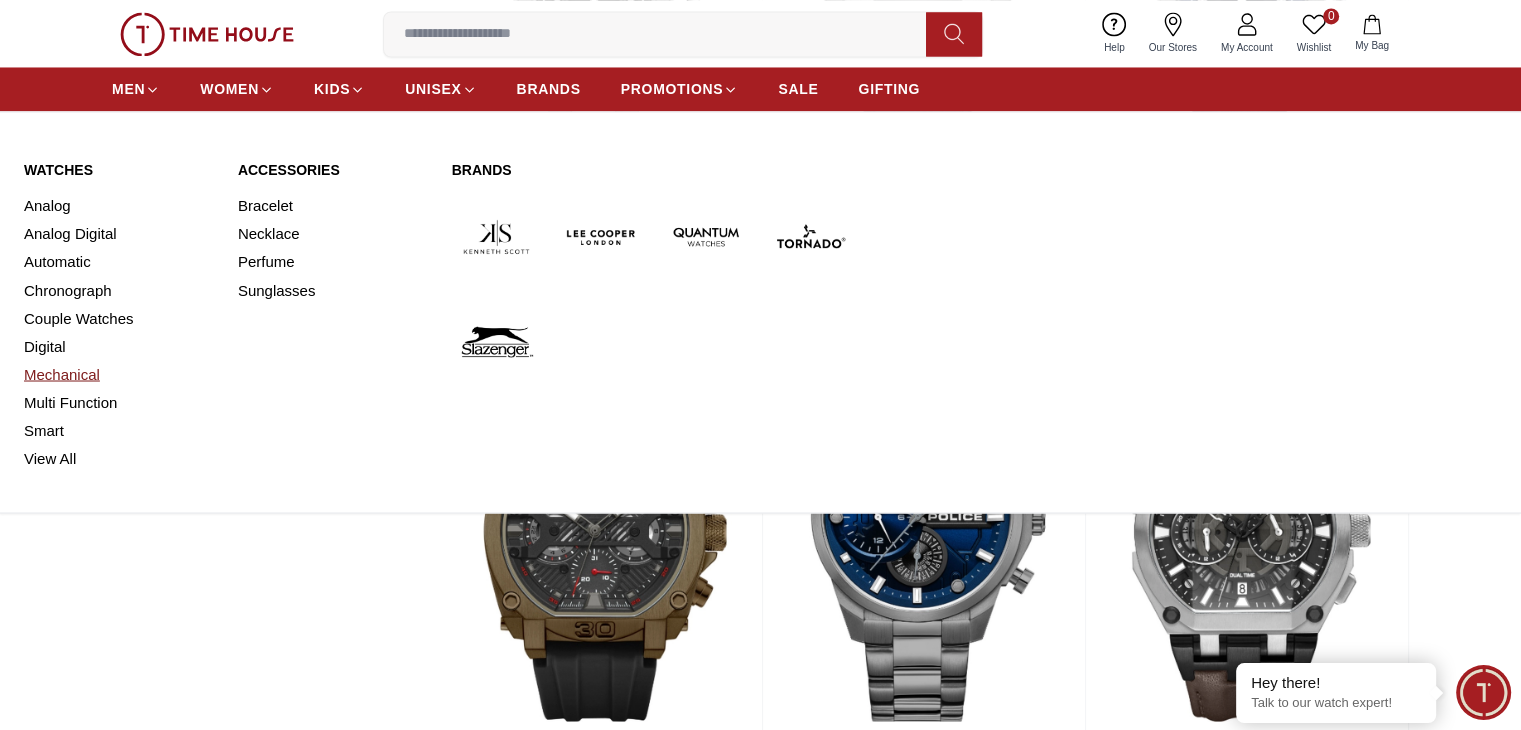 click on "Mechanical" at bounding box center [119, 374] 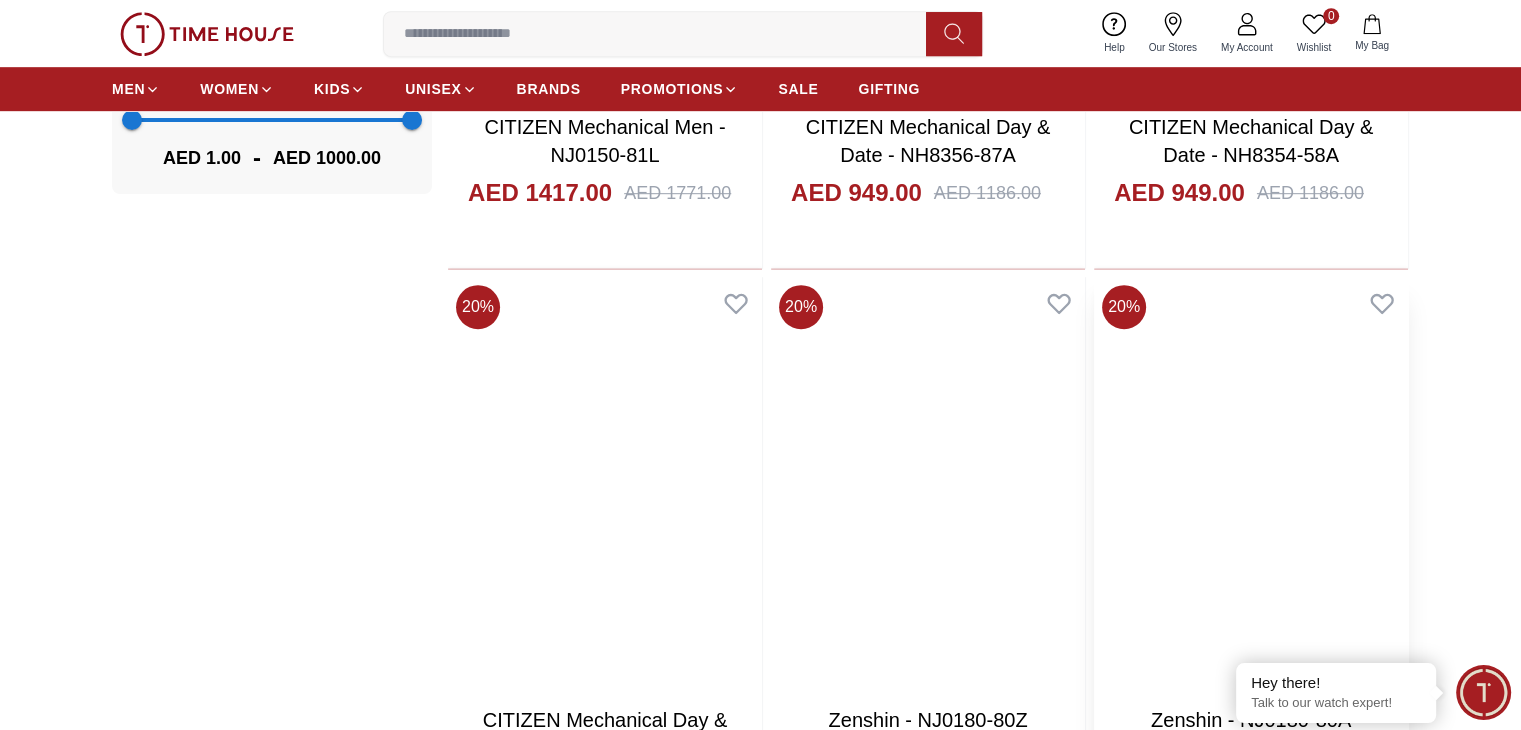 scroll, scrollTop: 1400, scrollLeft: 0, axis: vertical 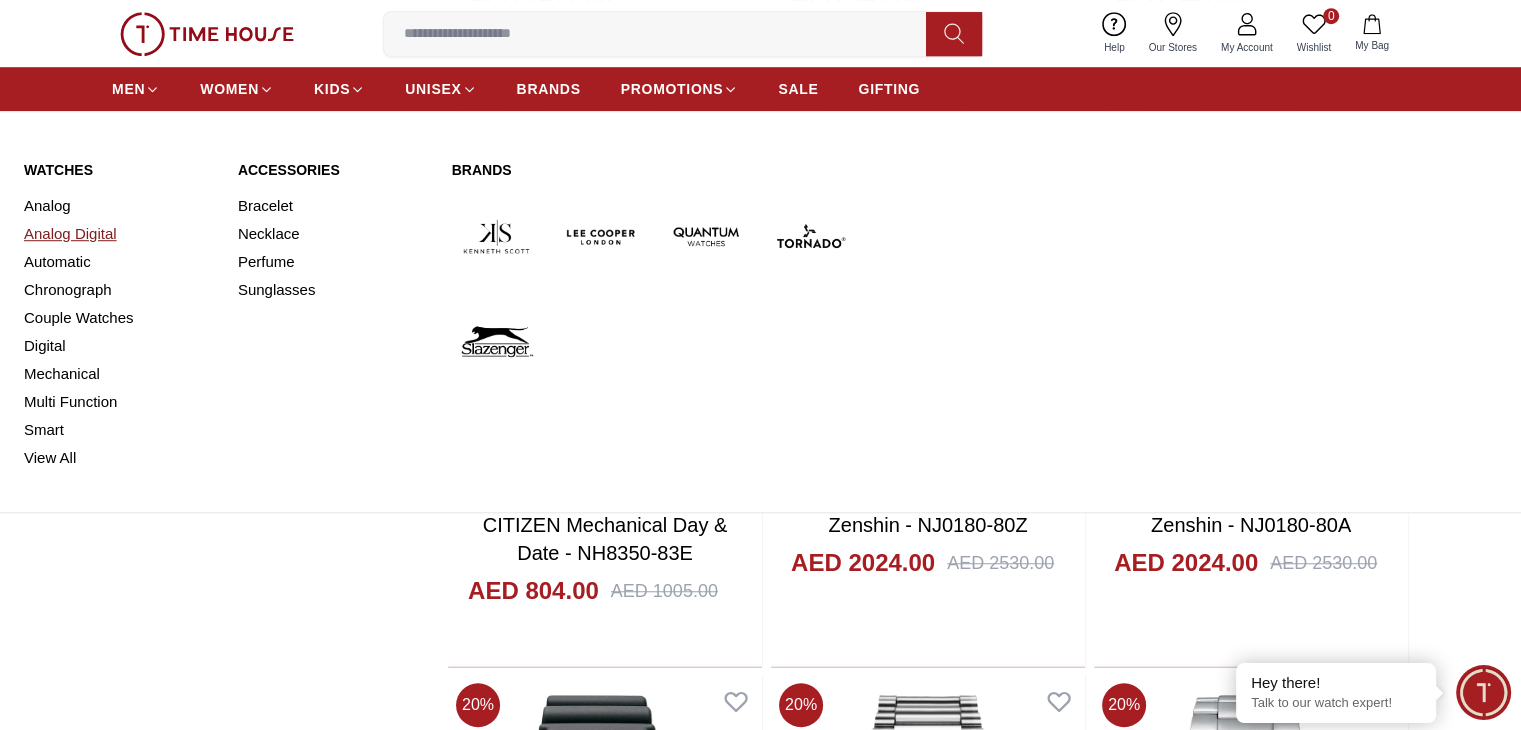 click on "Analog Digital" at bounding box center [119, 234] 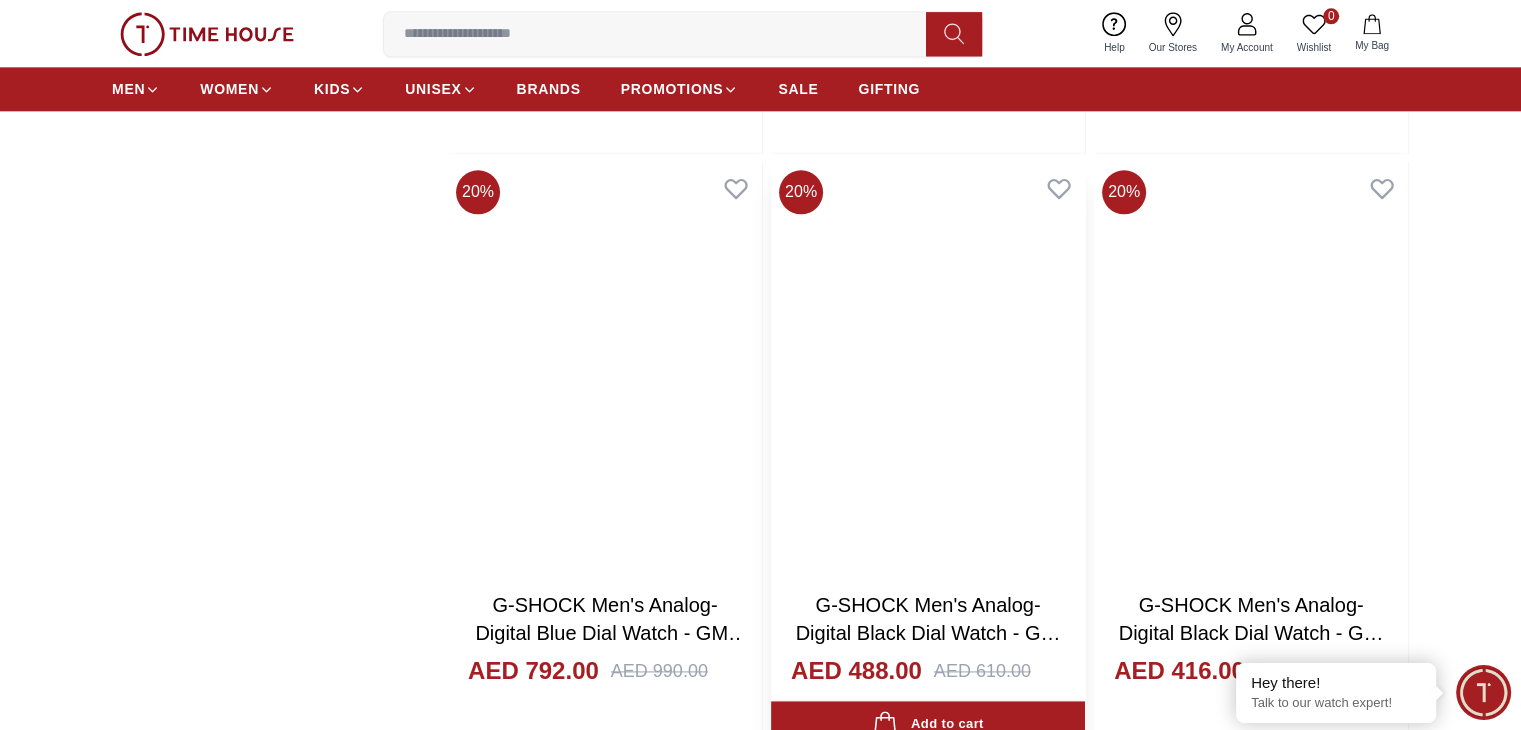scroll, scrollTop: 2600, scrollLeft: 0, axis: vertical 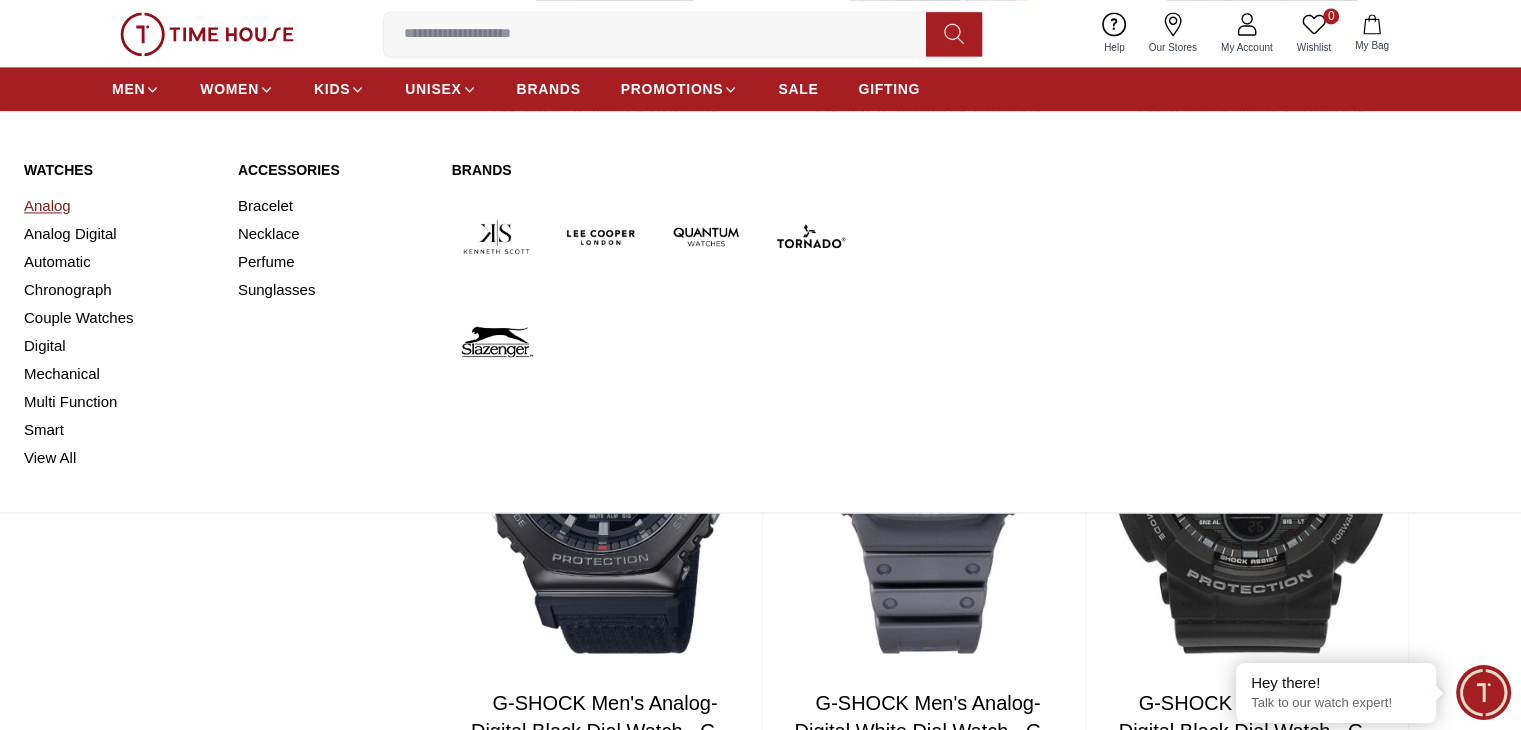 click on "Analog" at bounding box center [119, 206] 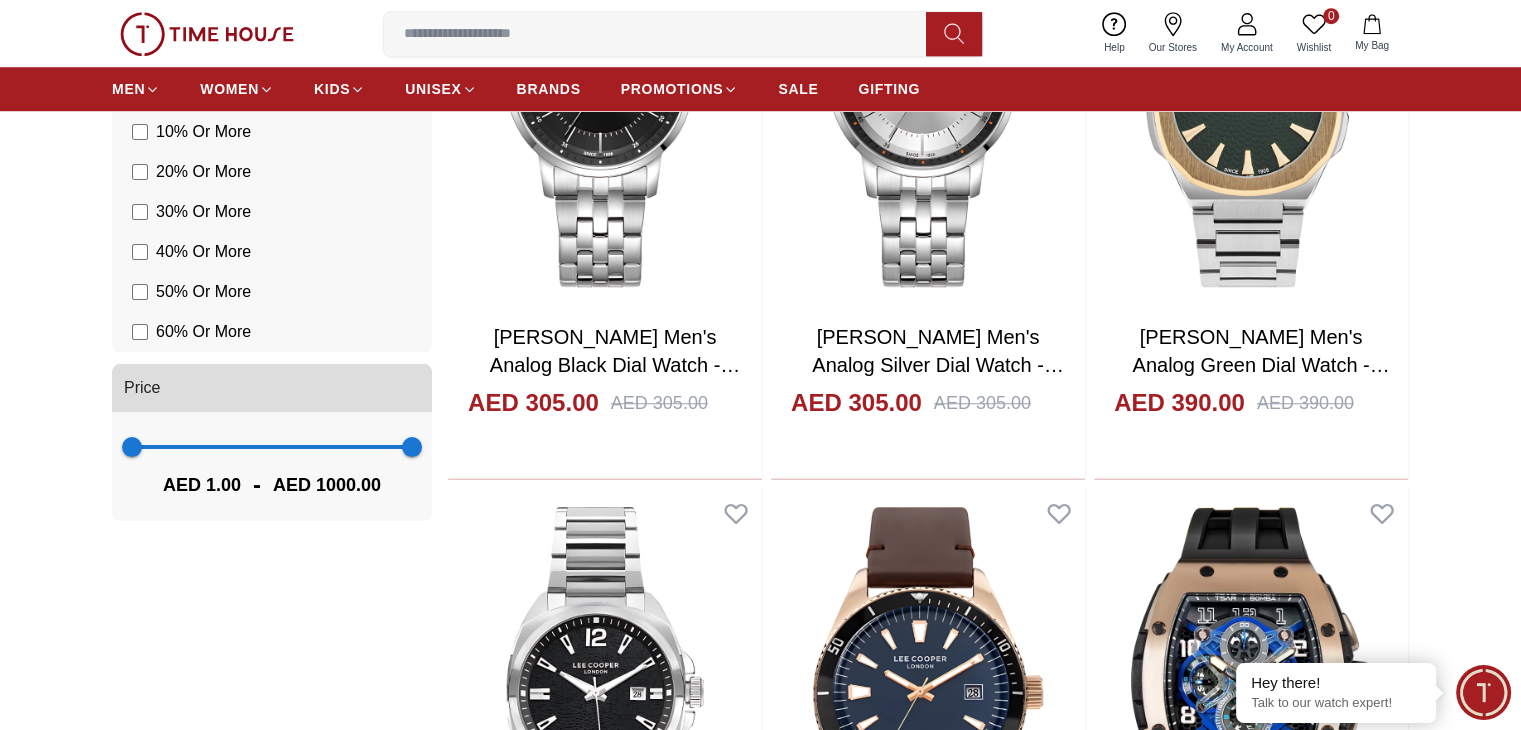 scroll, scrollTop: 1600, scrollLeft: 0, axis: vertical 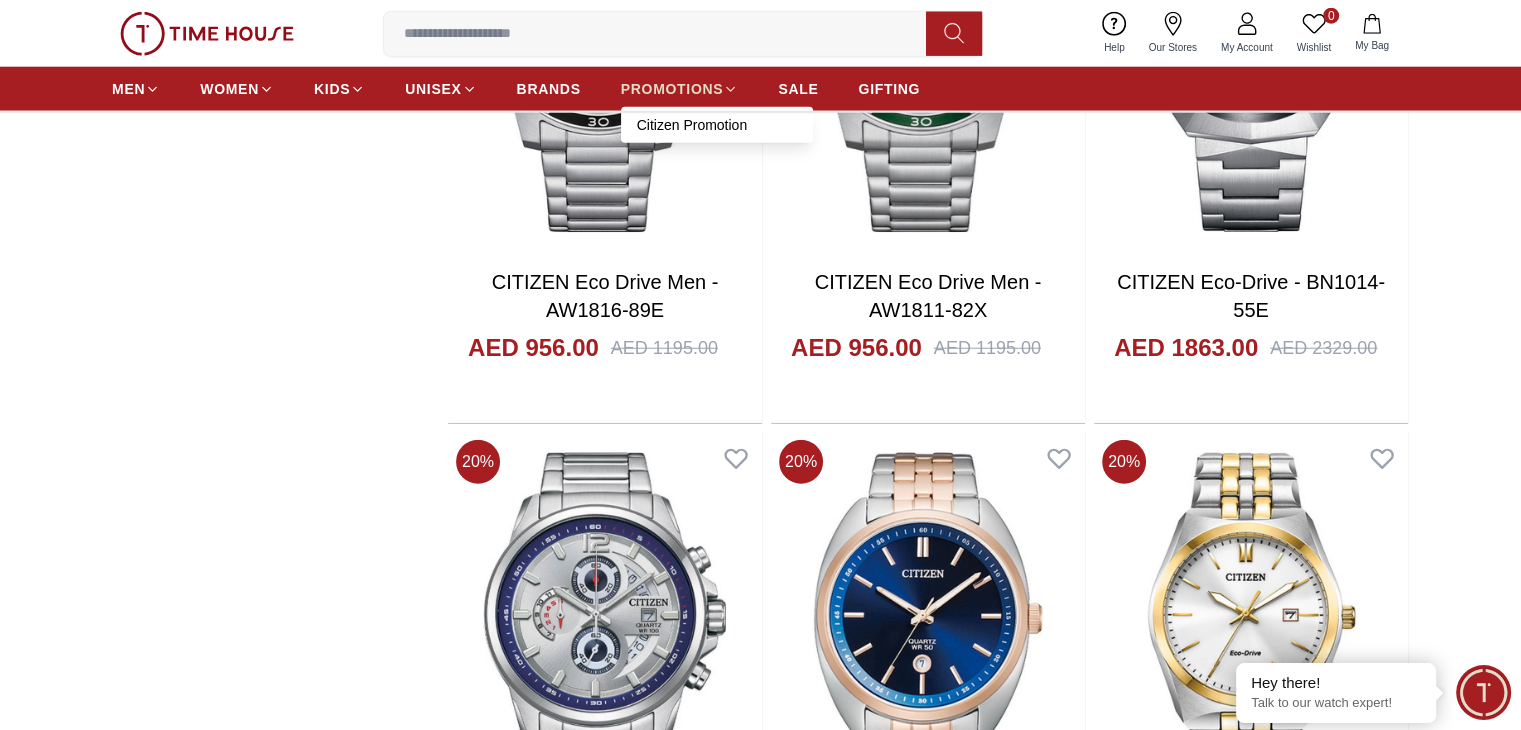 click on "PROMOTIONS" at bounding box center [672, 89] 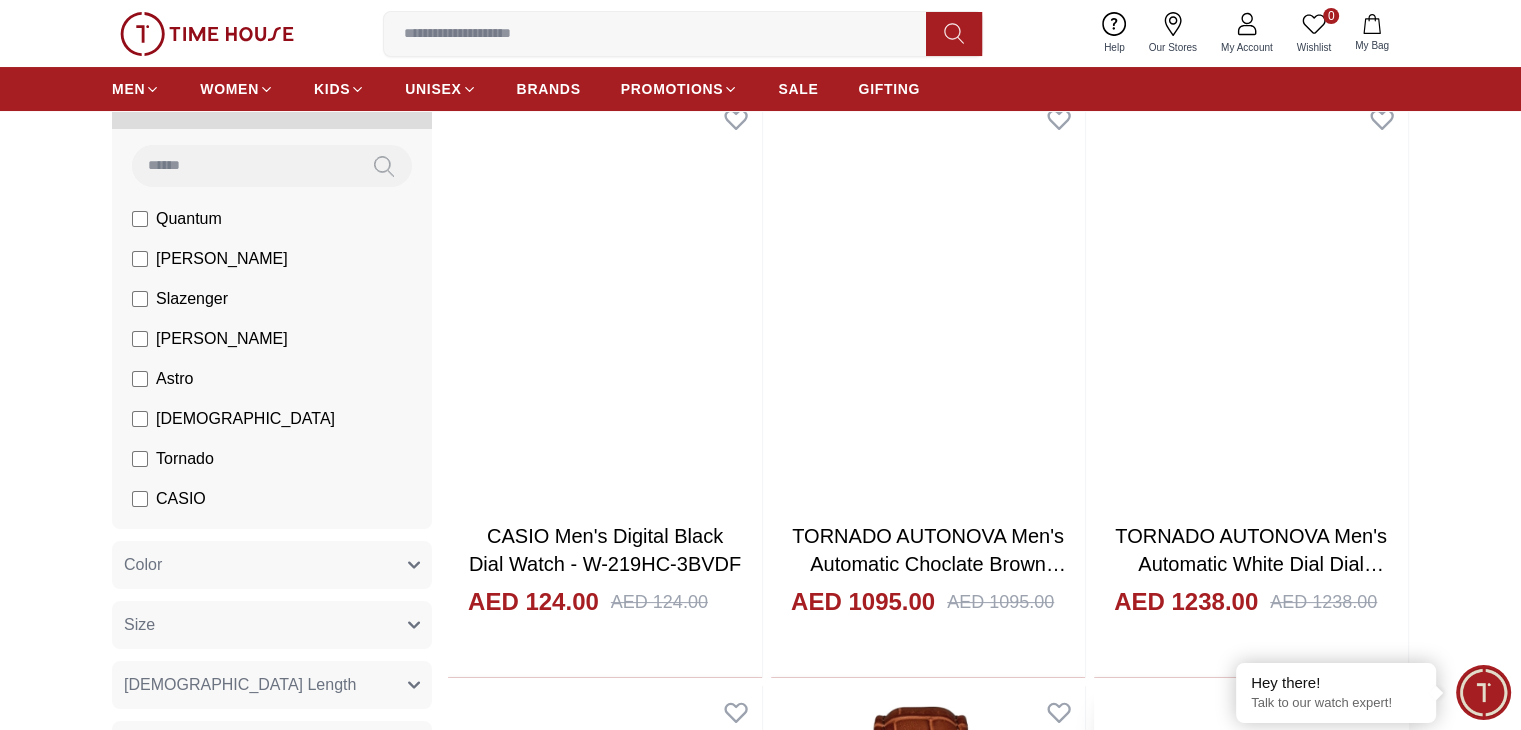 scroll, scrollTop: 0, scrollLeft: 0, axis: both 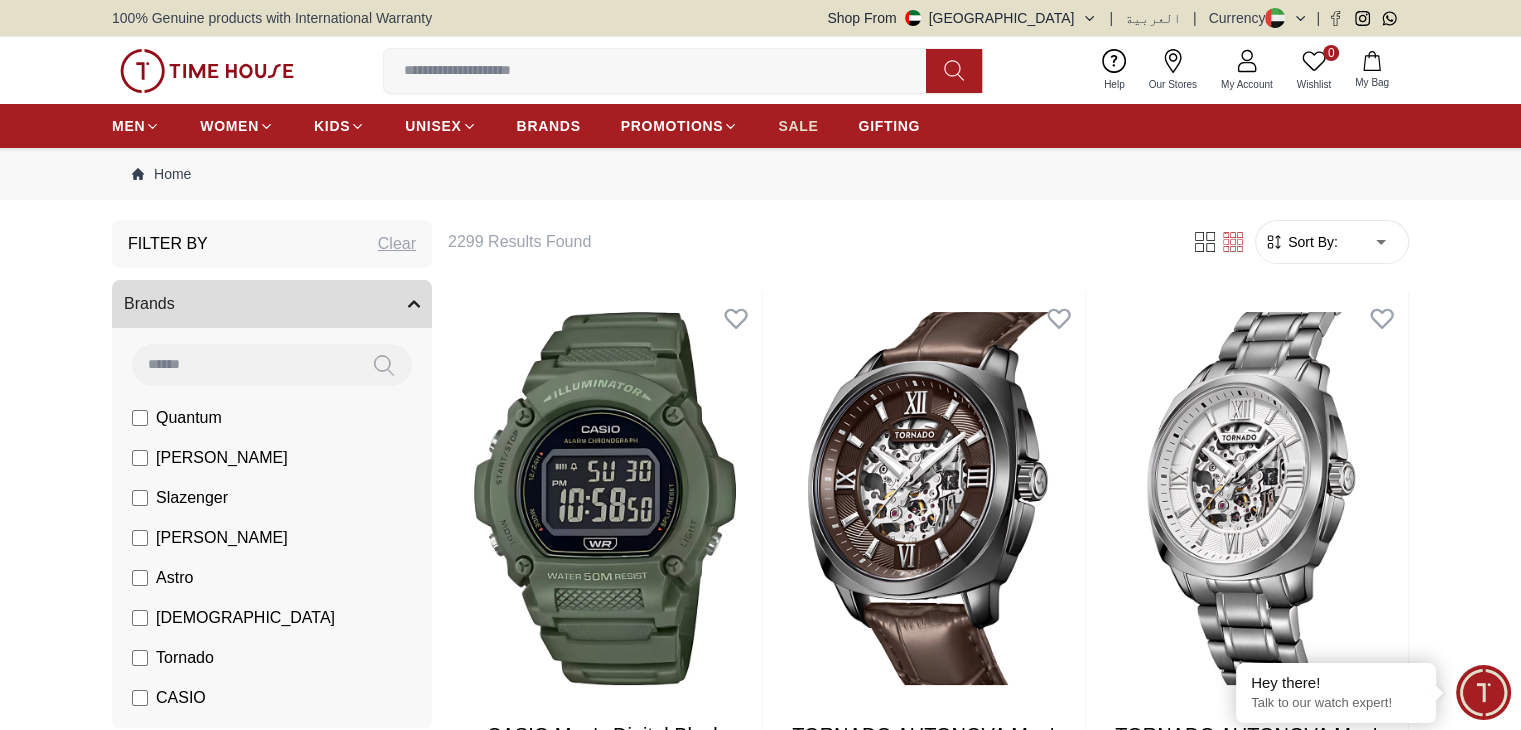 click on "SALE" at bounding box center [798, 126] 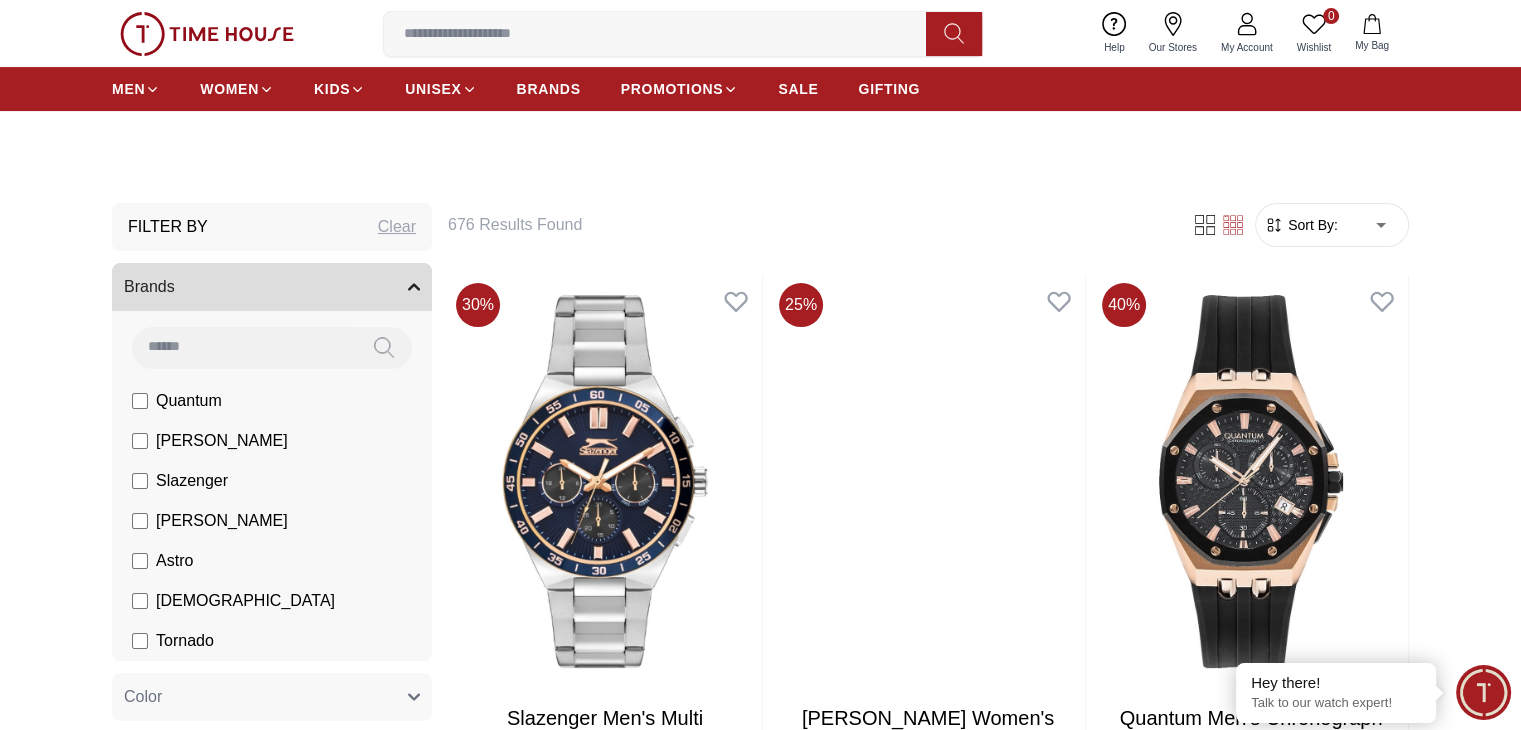 scroll, scrollTop: 600, scrollLeft: 0, axis: vertical 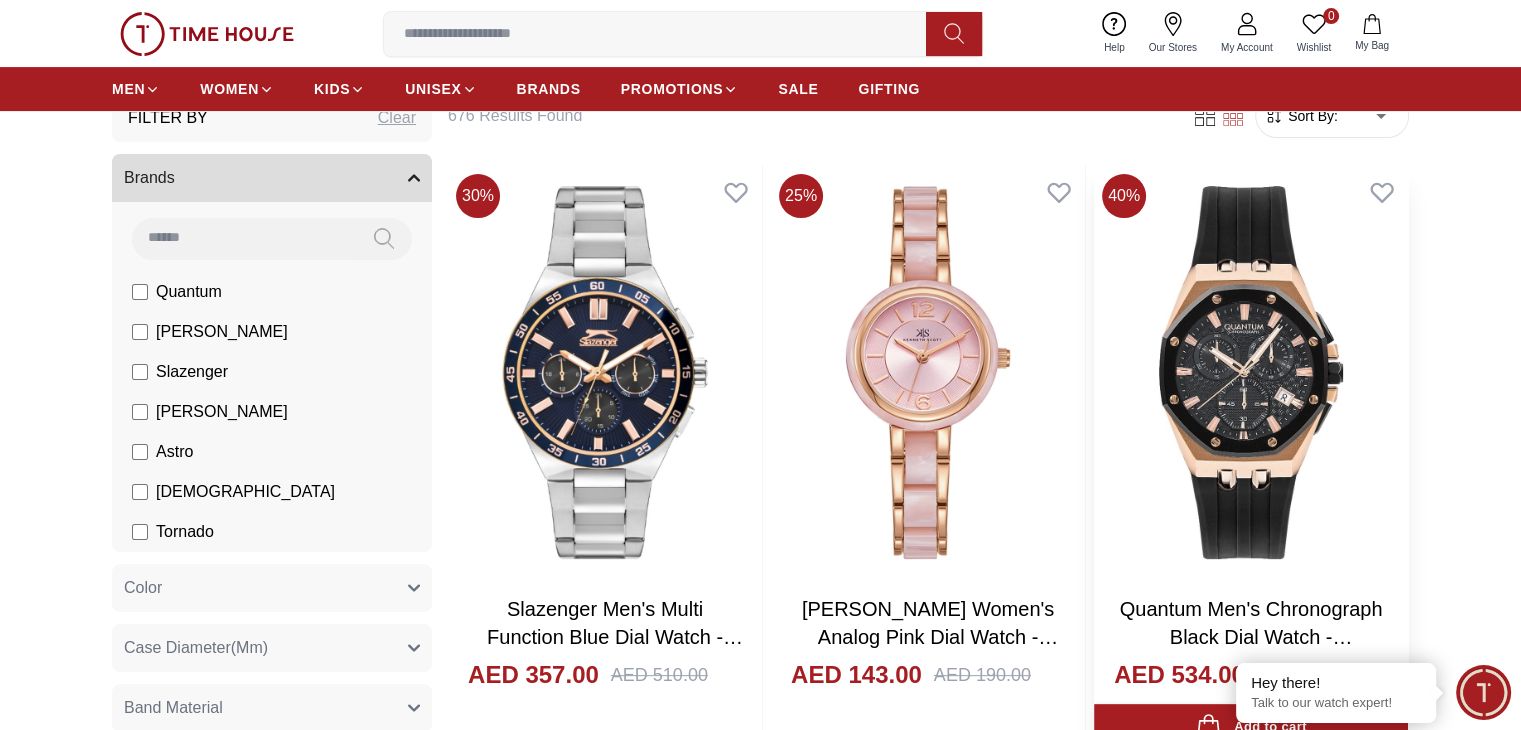click at bounding box center (1251, 372) 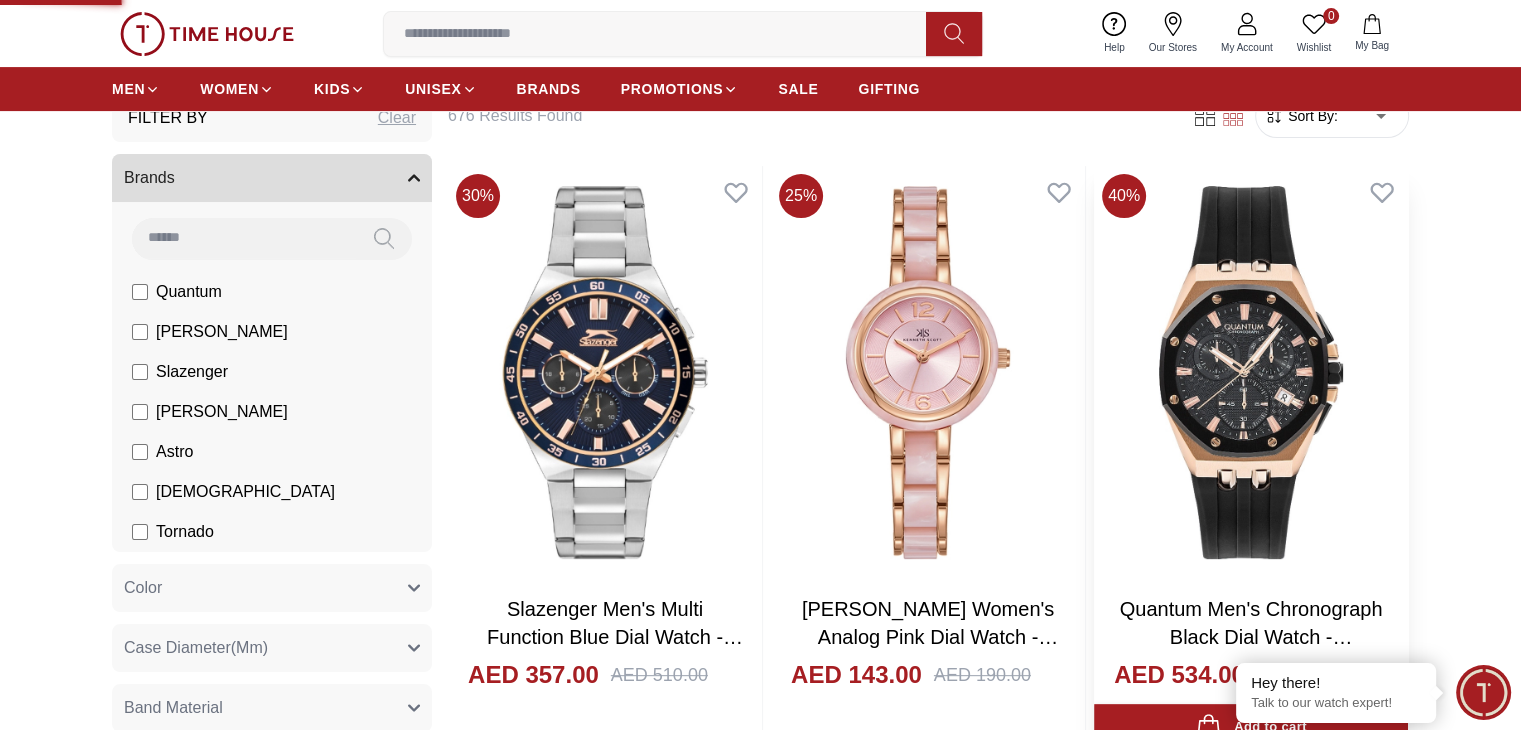 scroll, scrollTop: 0, scrollLeft: 0, axis: both 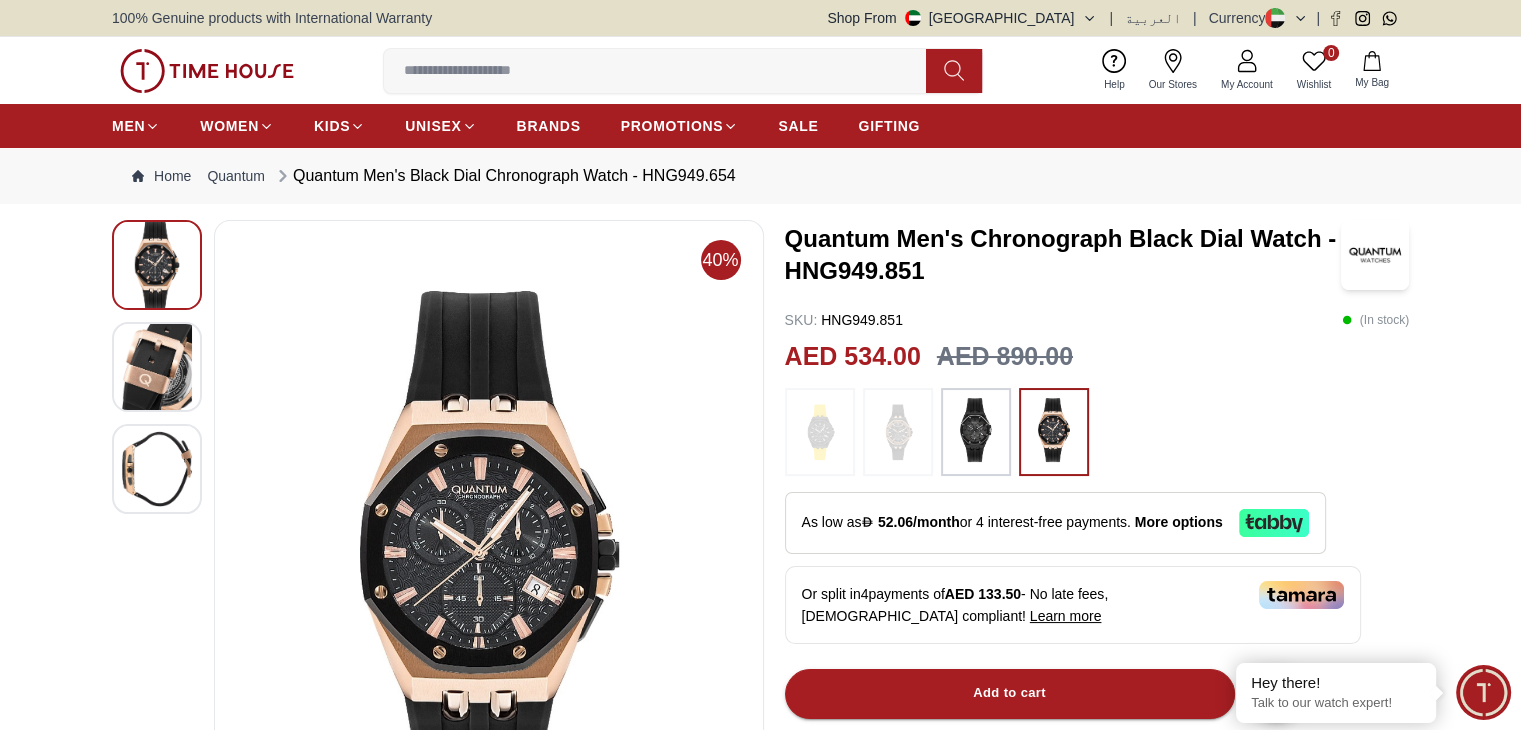 click at bounding box center (157, 469) 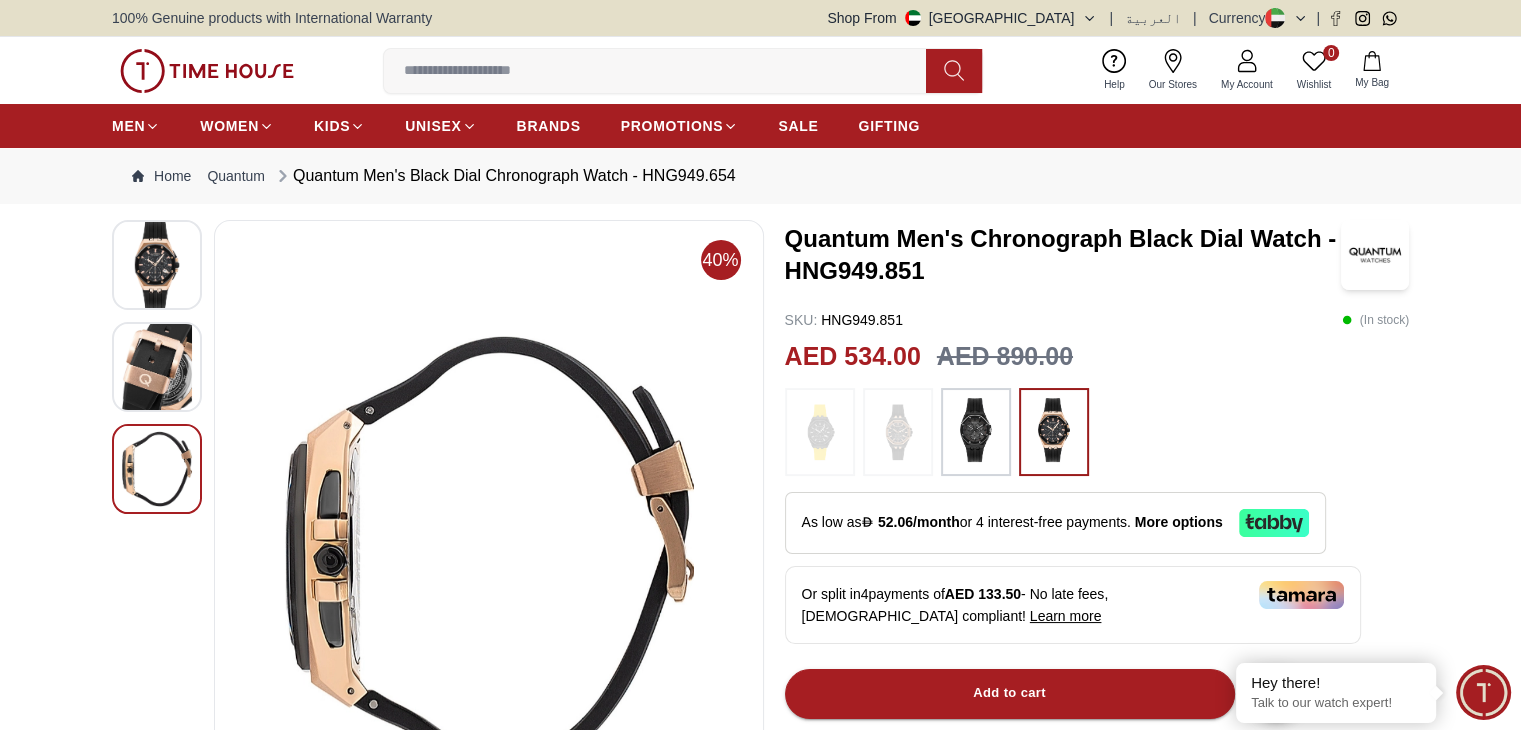 click at bounding box center [157, 265] 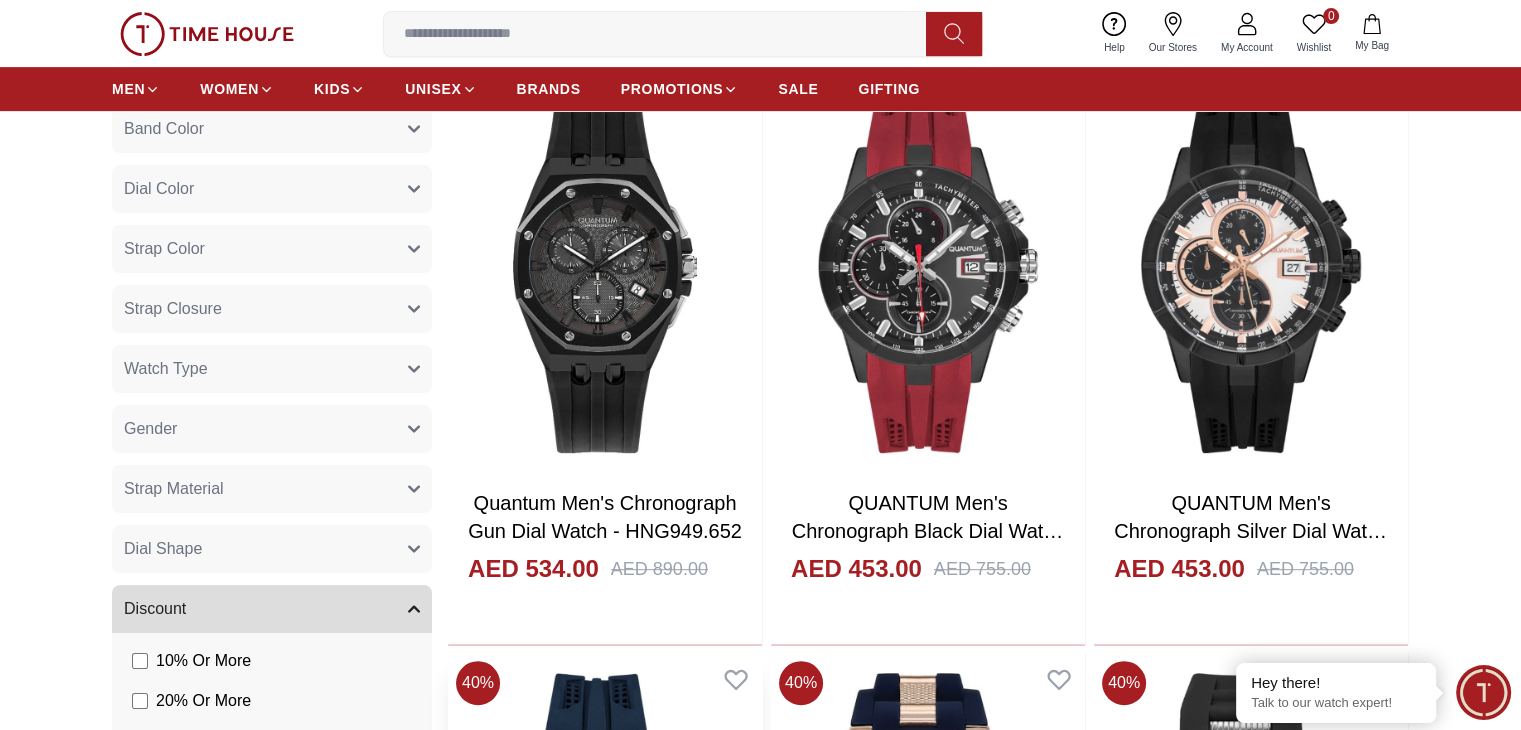 scroll, scrollTop: 1300, scrollLeft: 0, axis: vertical 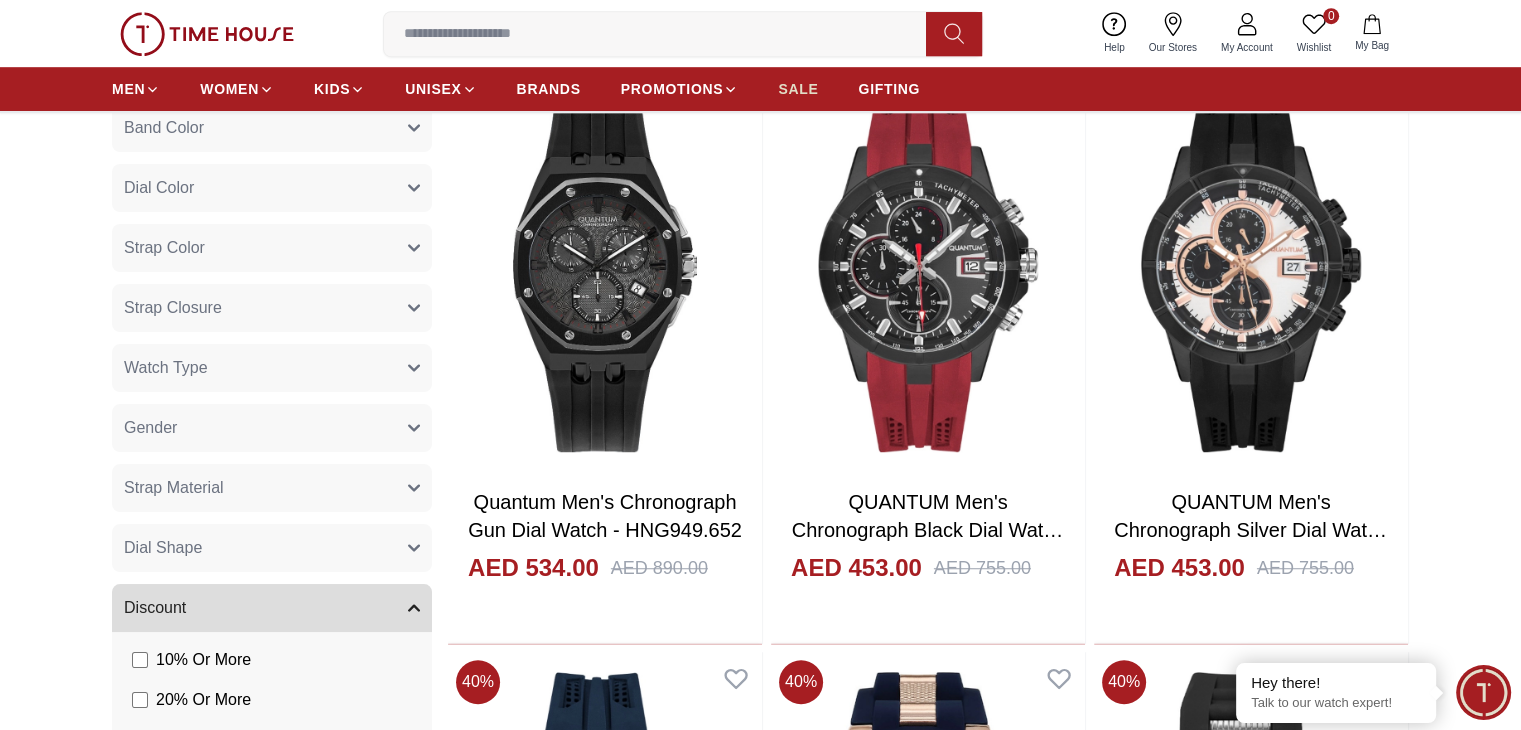 click on "SALE" at bounding box center (798, 89) 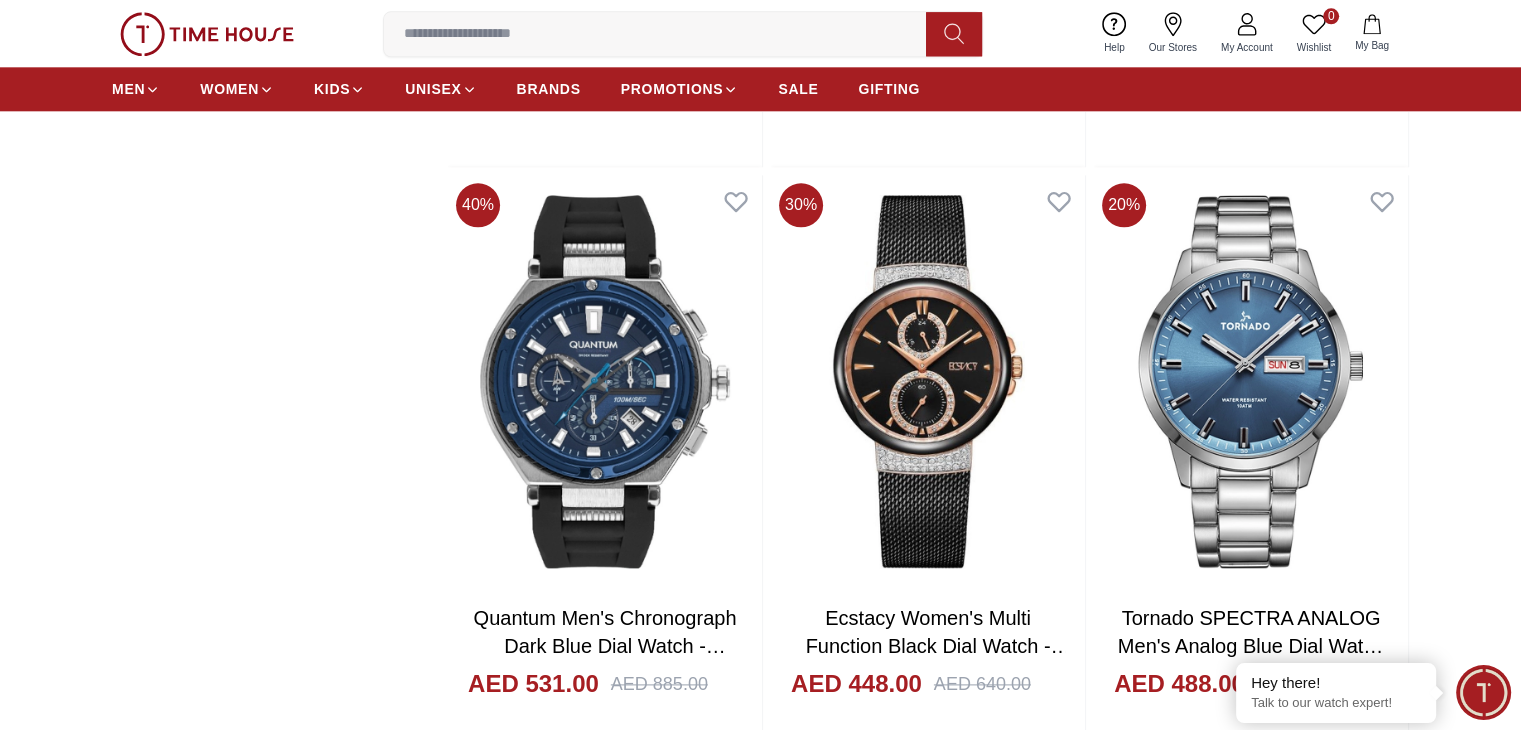 scroll, scrollTop: 2700, scrollLeft: 0, axis: vertical 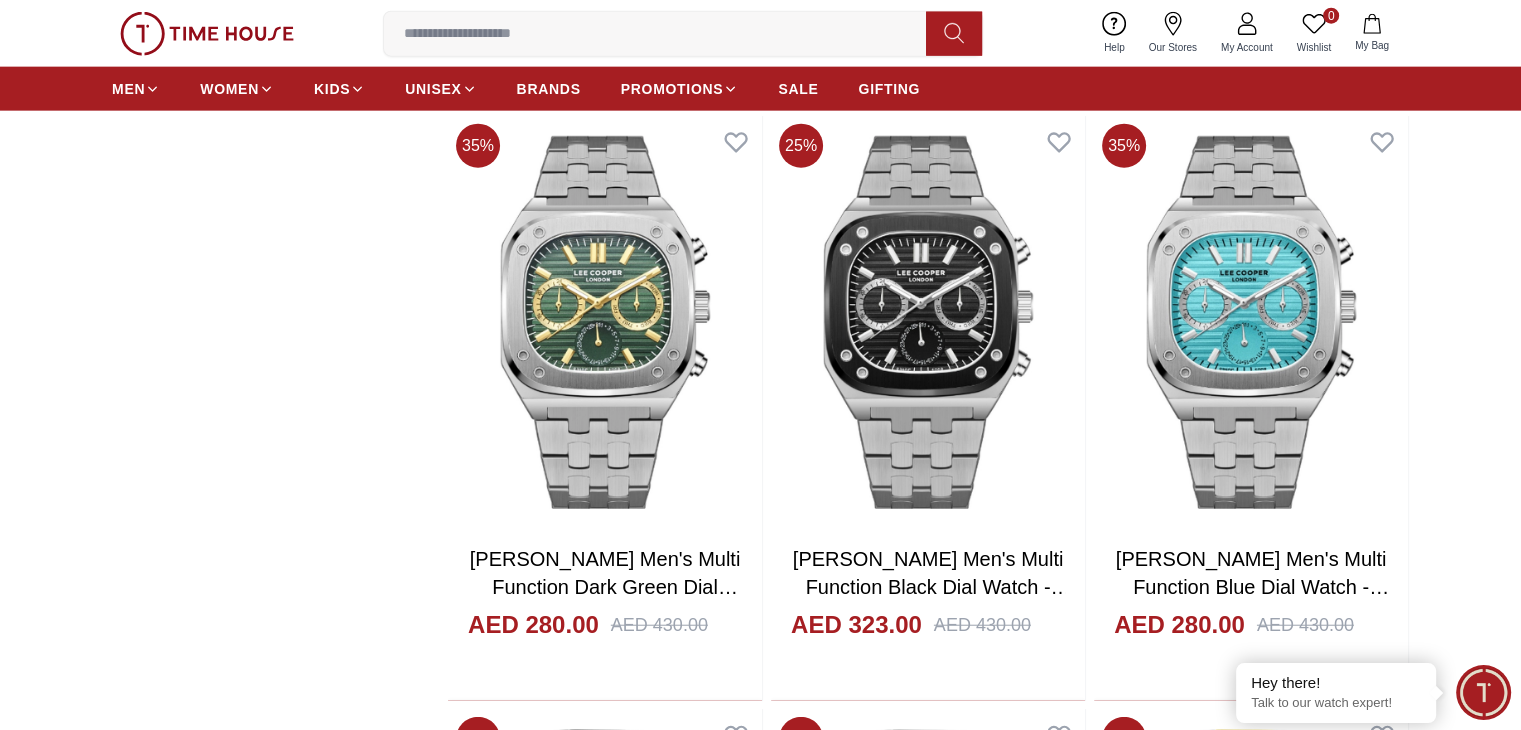 click at bounding box center [1251, 2693] 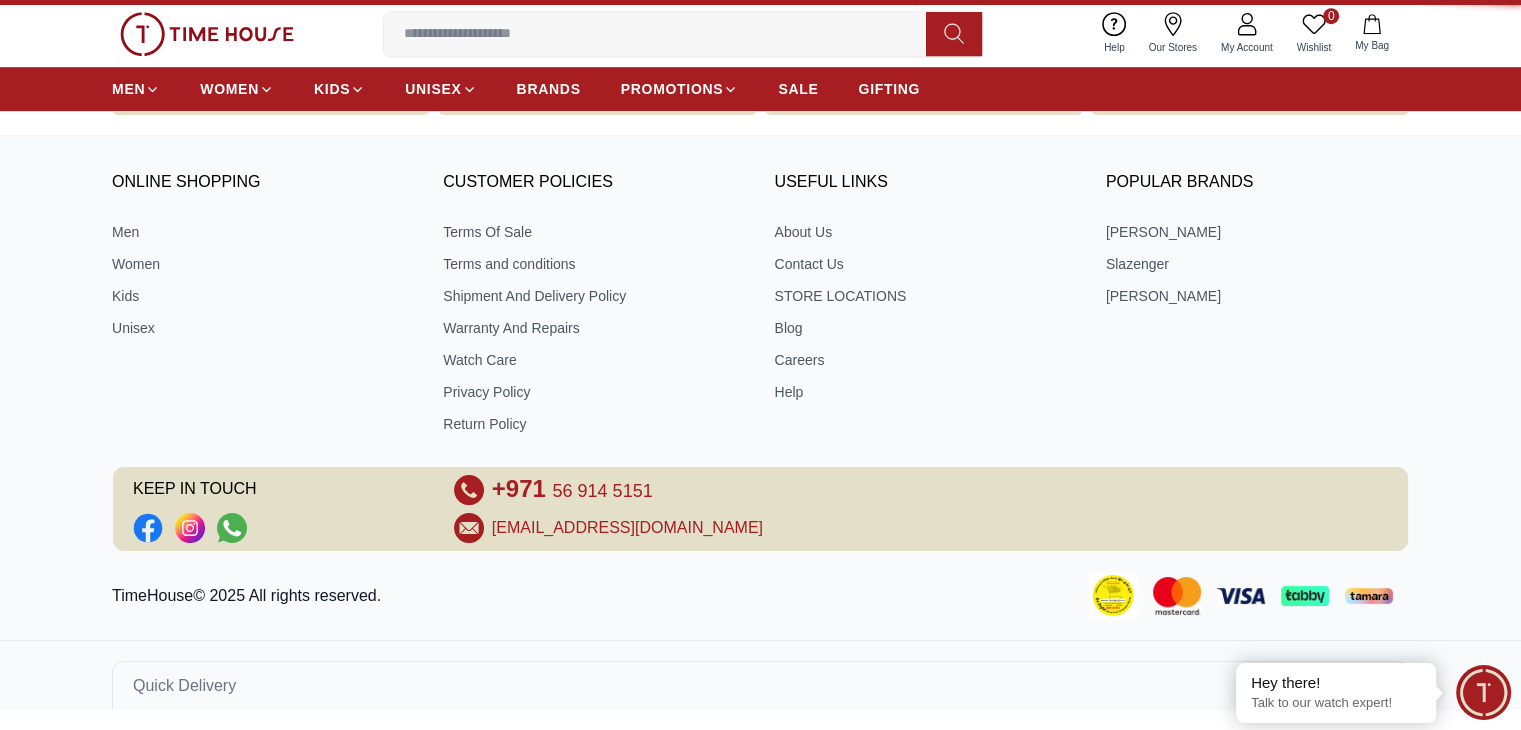 scroll, scrollTop: 0, scrollLeft: 0, axis: both 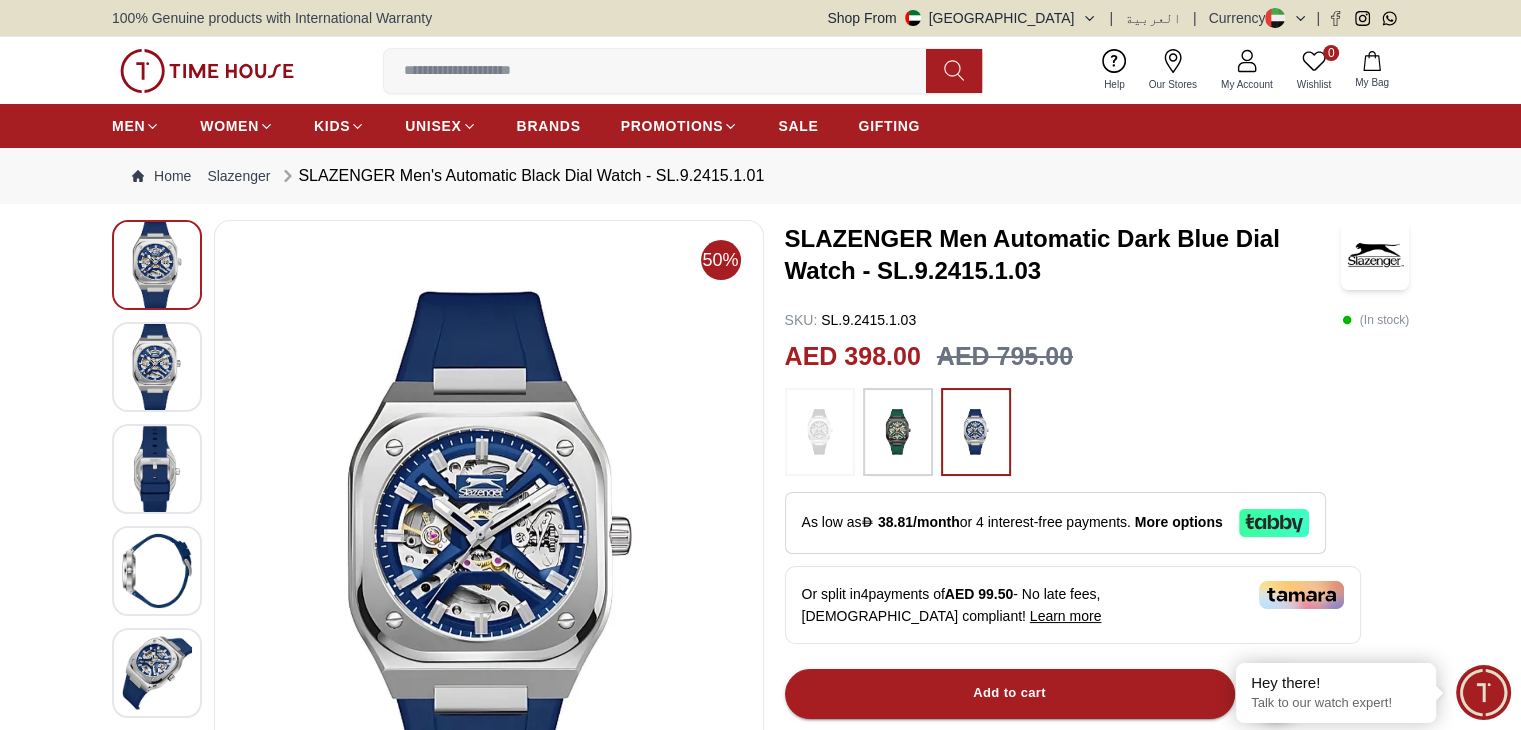 click at bounding box center [157, 367] 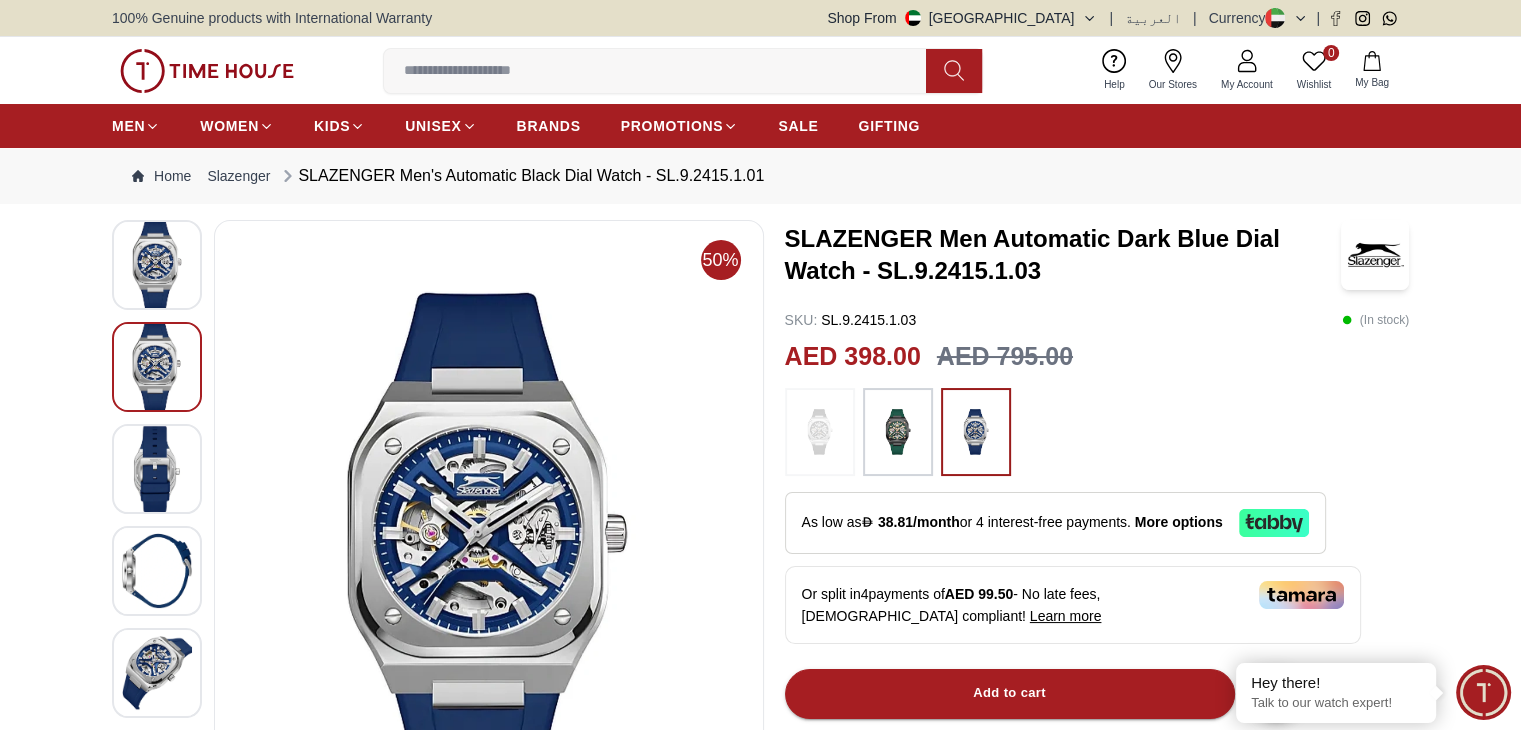 click at bounding box center (157, 469) 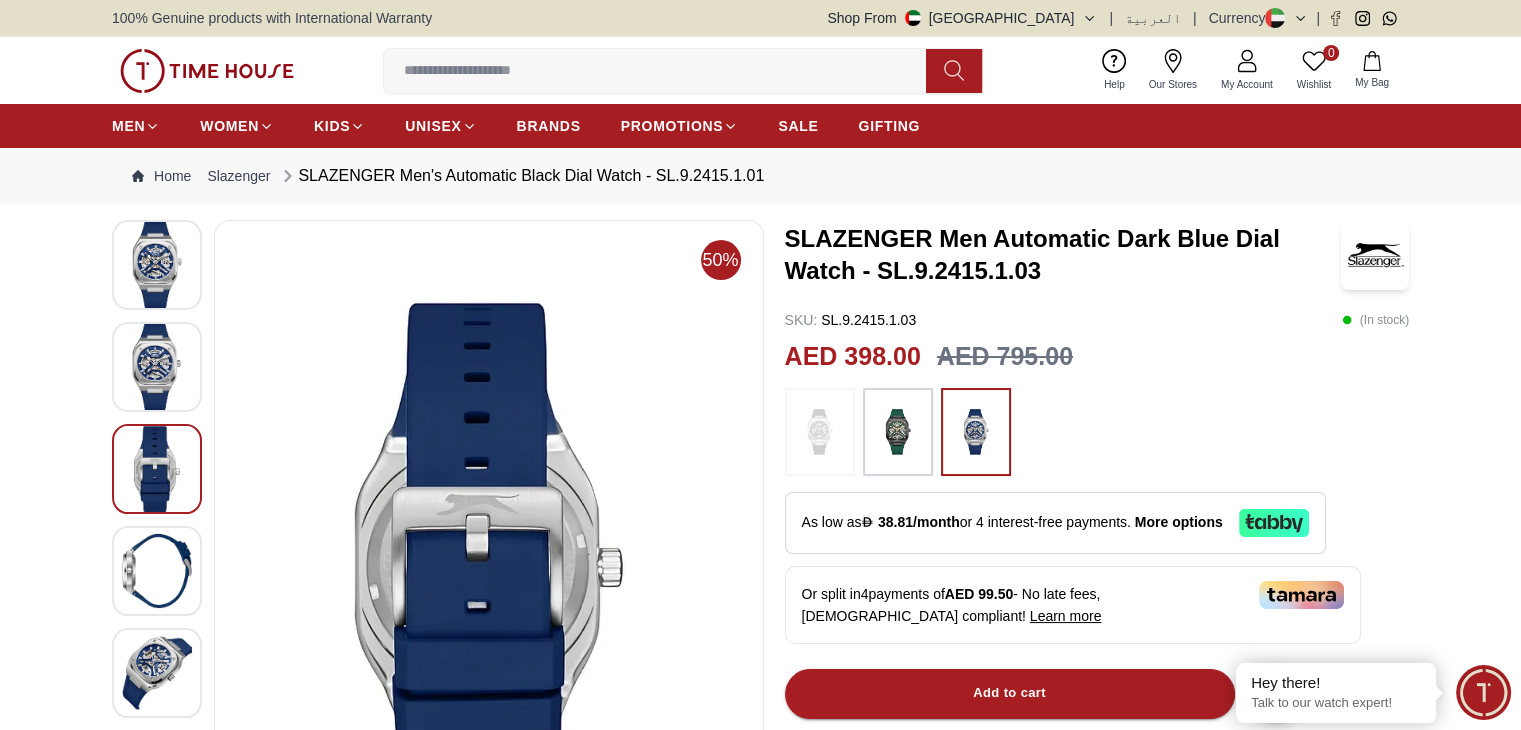 scroll, scrollTop: 100, scrollLeft: 0, axis: vertical 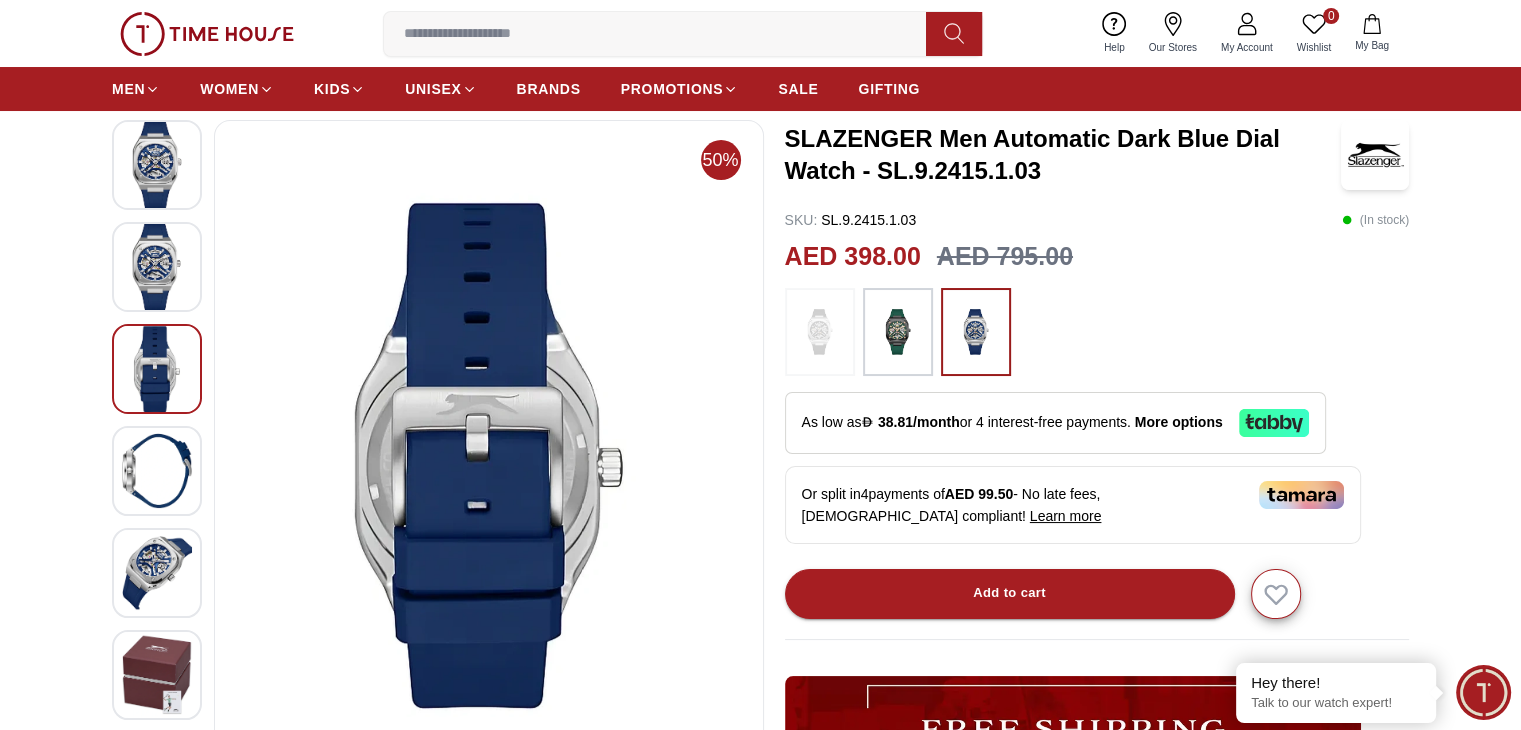 click at bounding box center [157, 471] 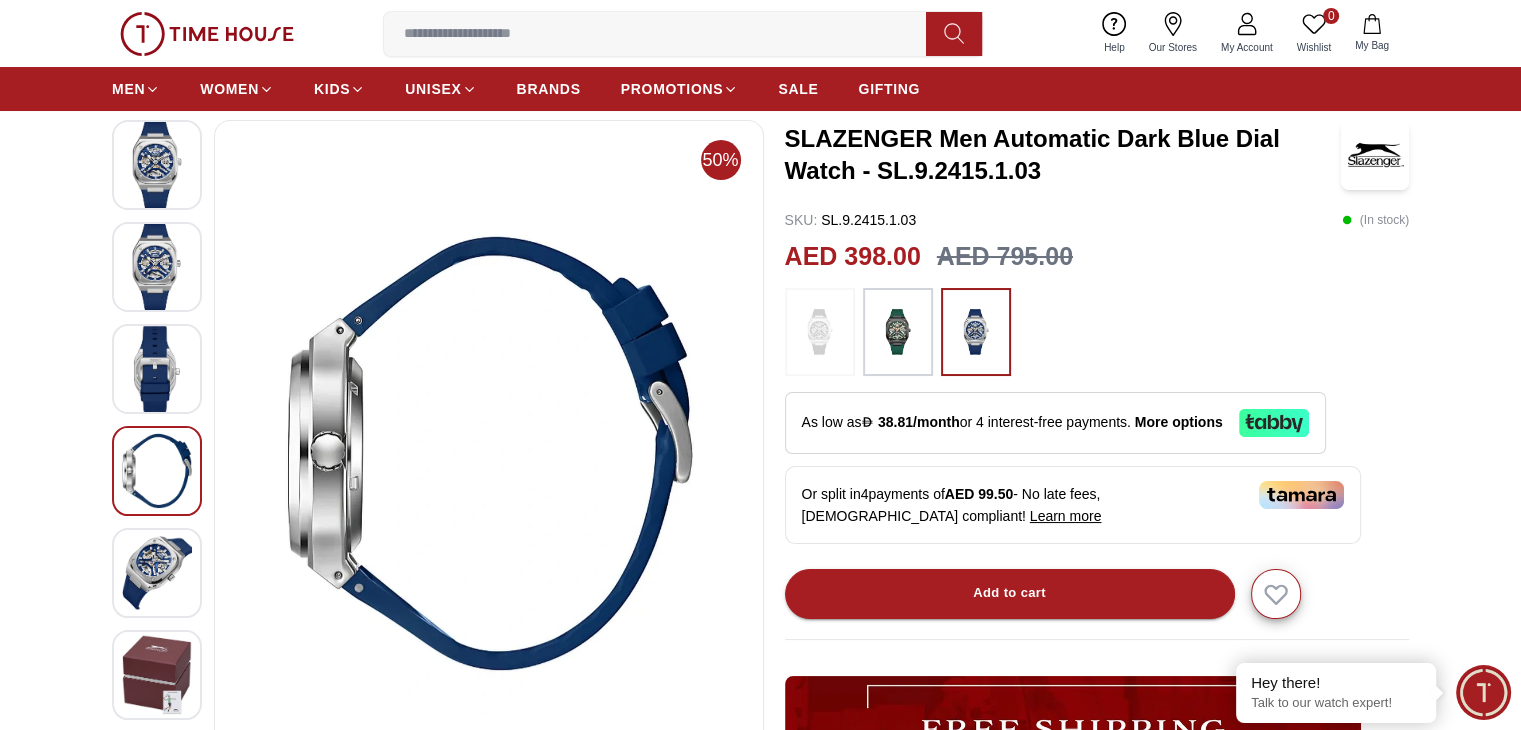 click at bounding box center (157, 573) 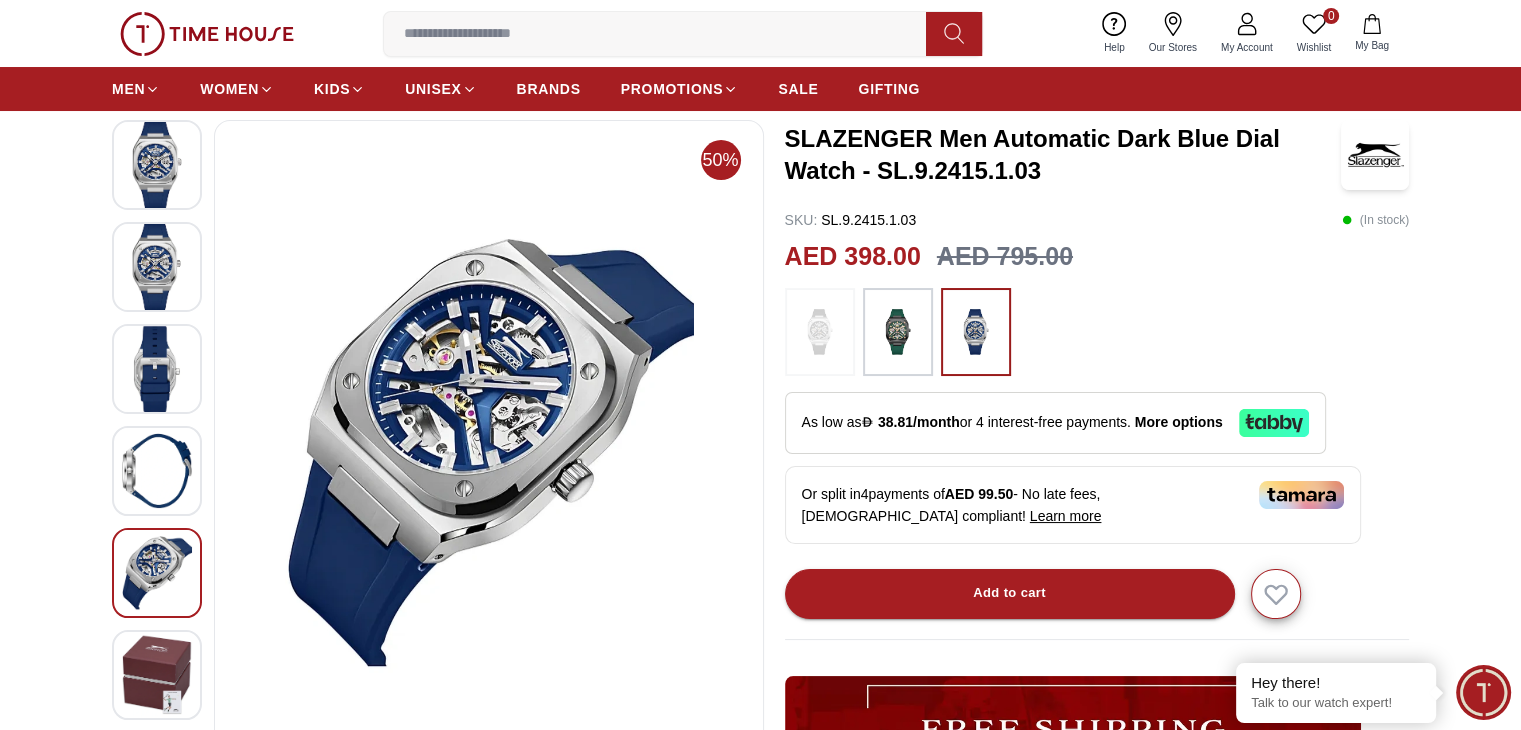 click at bounding box center [157, 675] 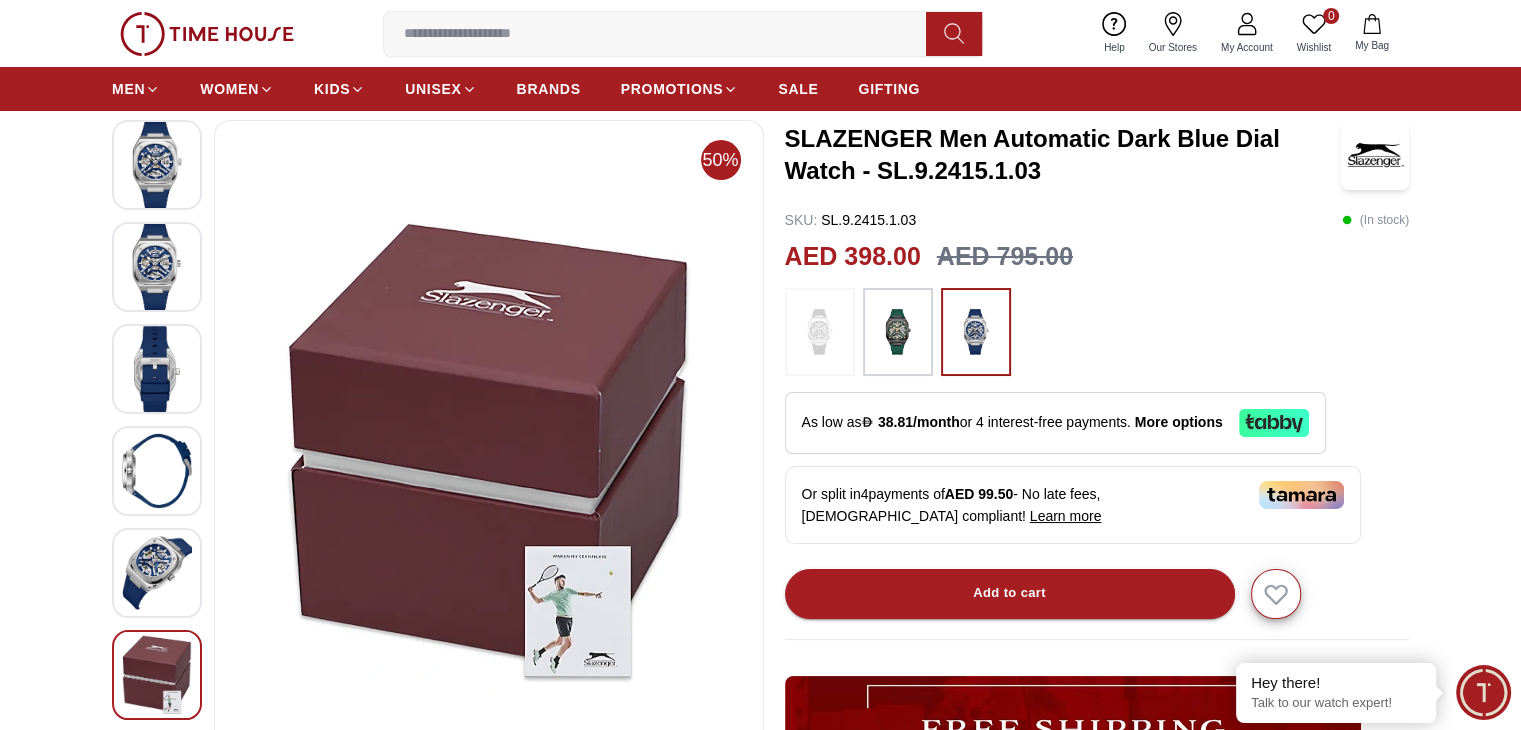click at bounding box center (157, 573) 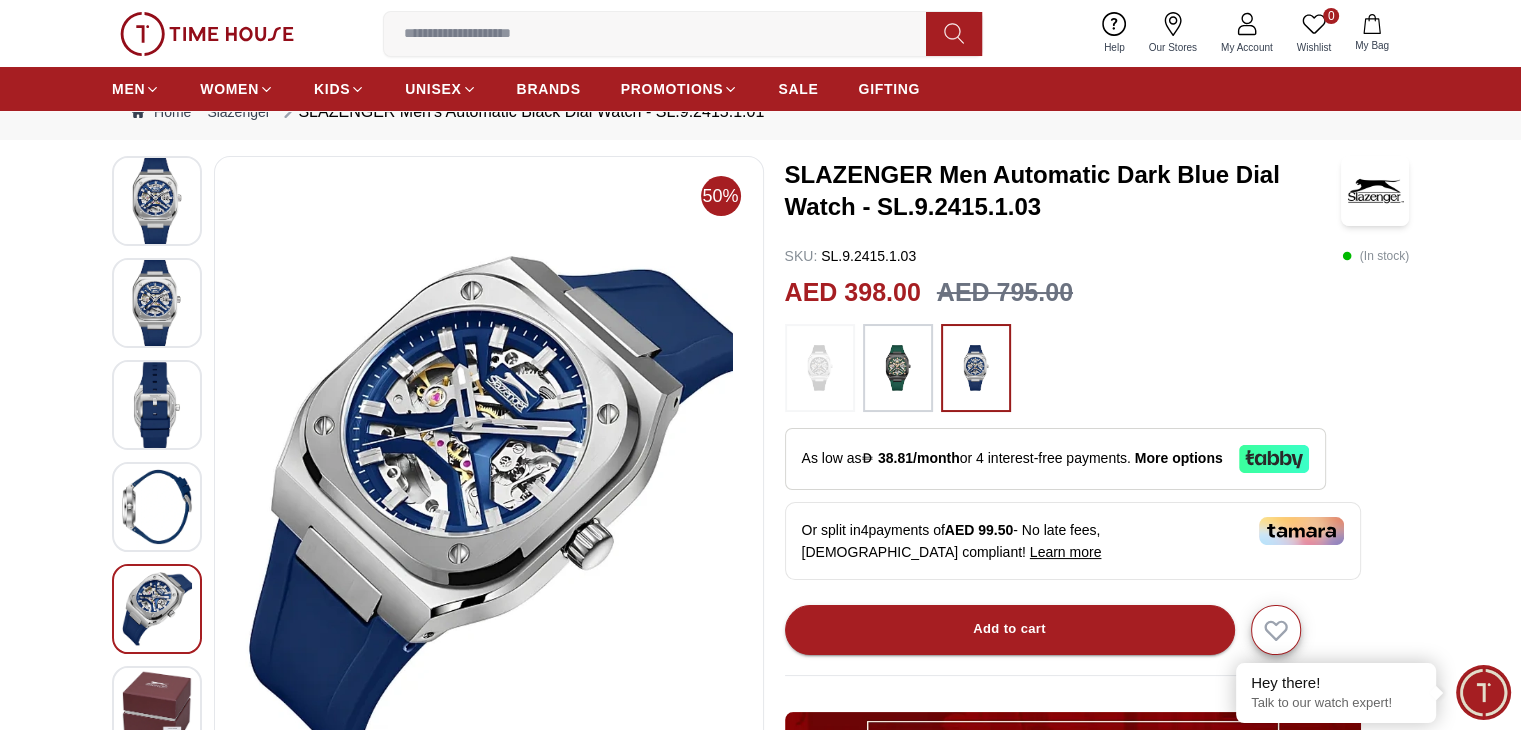 scroll, scrollTop: 100, scrollLeft: 0, axis: vertical 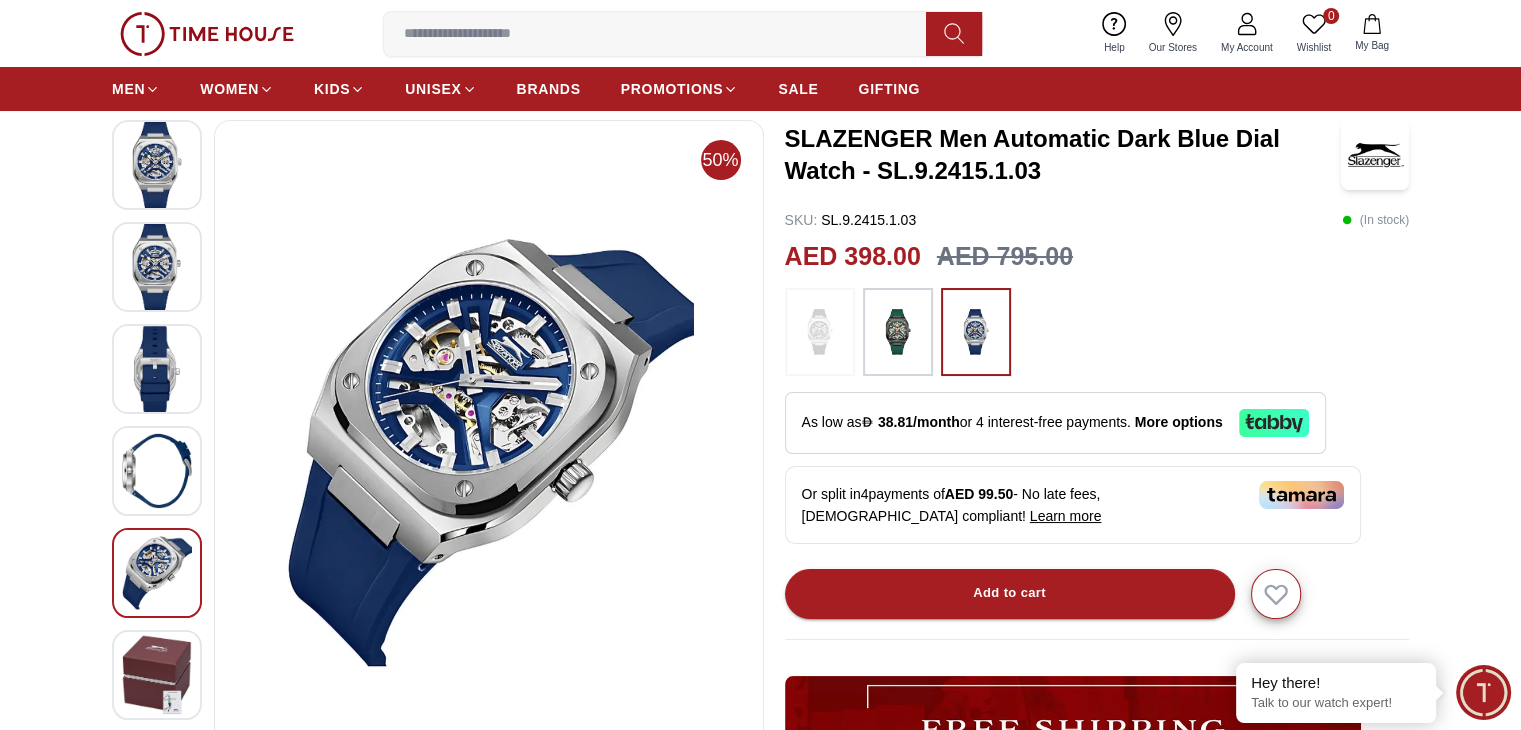 click at bounding box center [157, 471] 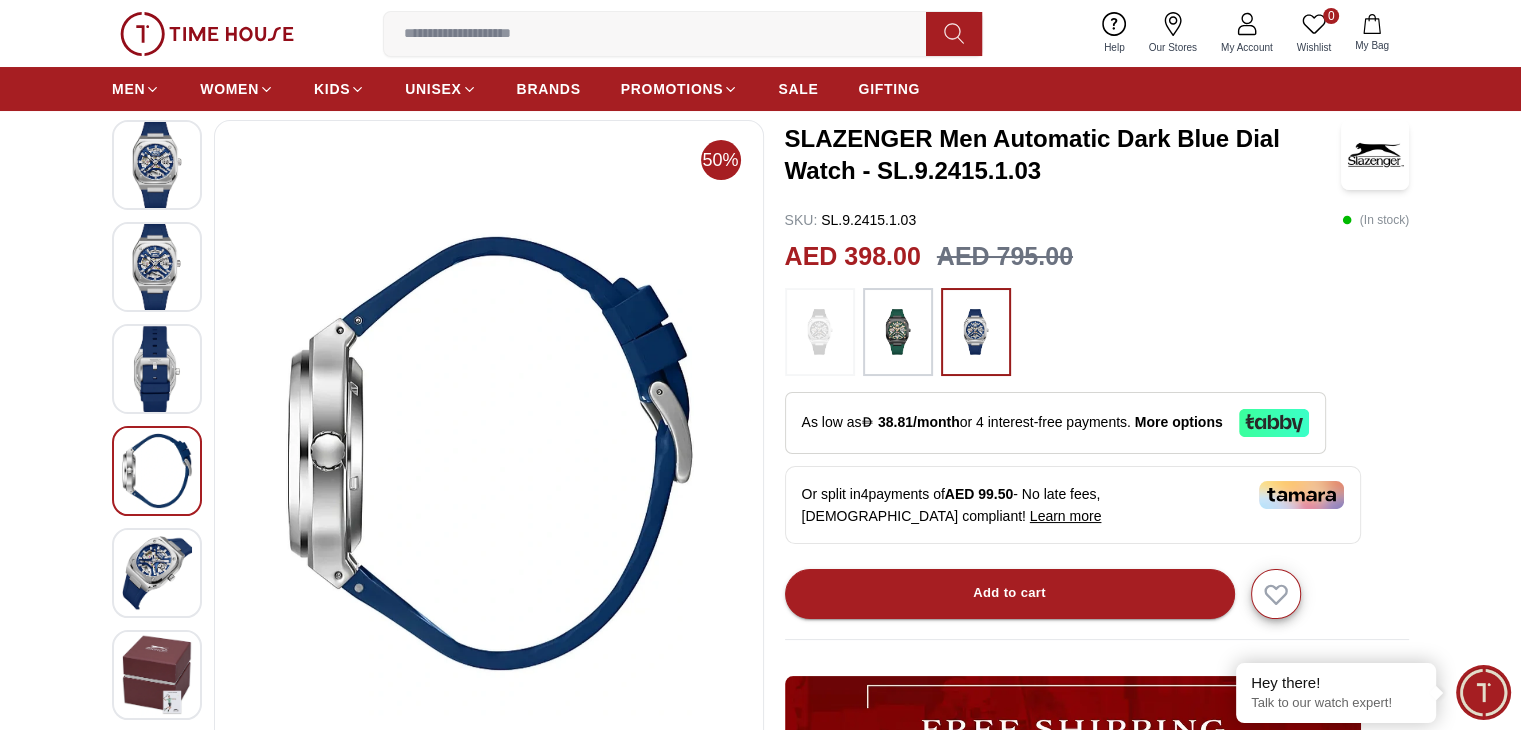 click at bounding box center (898, 332) 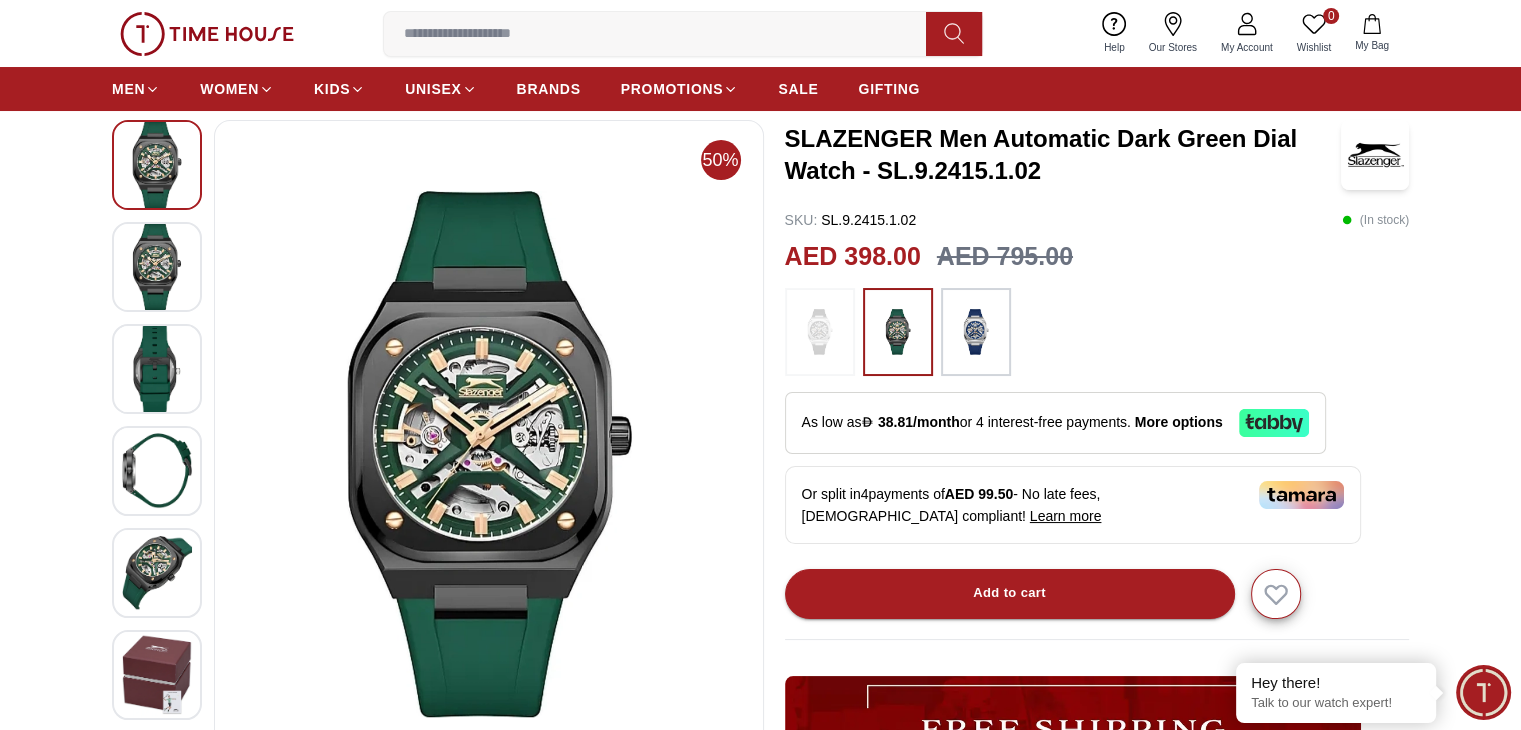 click at bounding box center (976, 332) 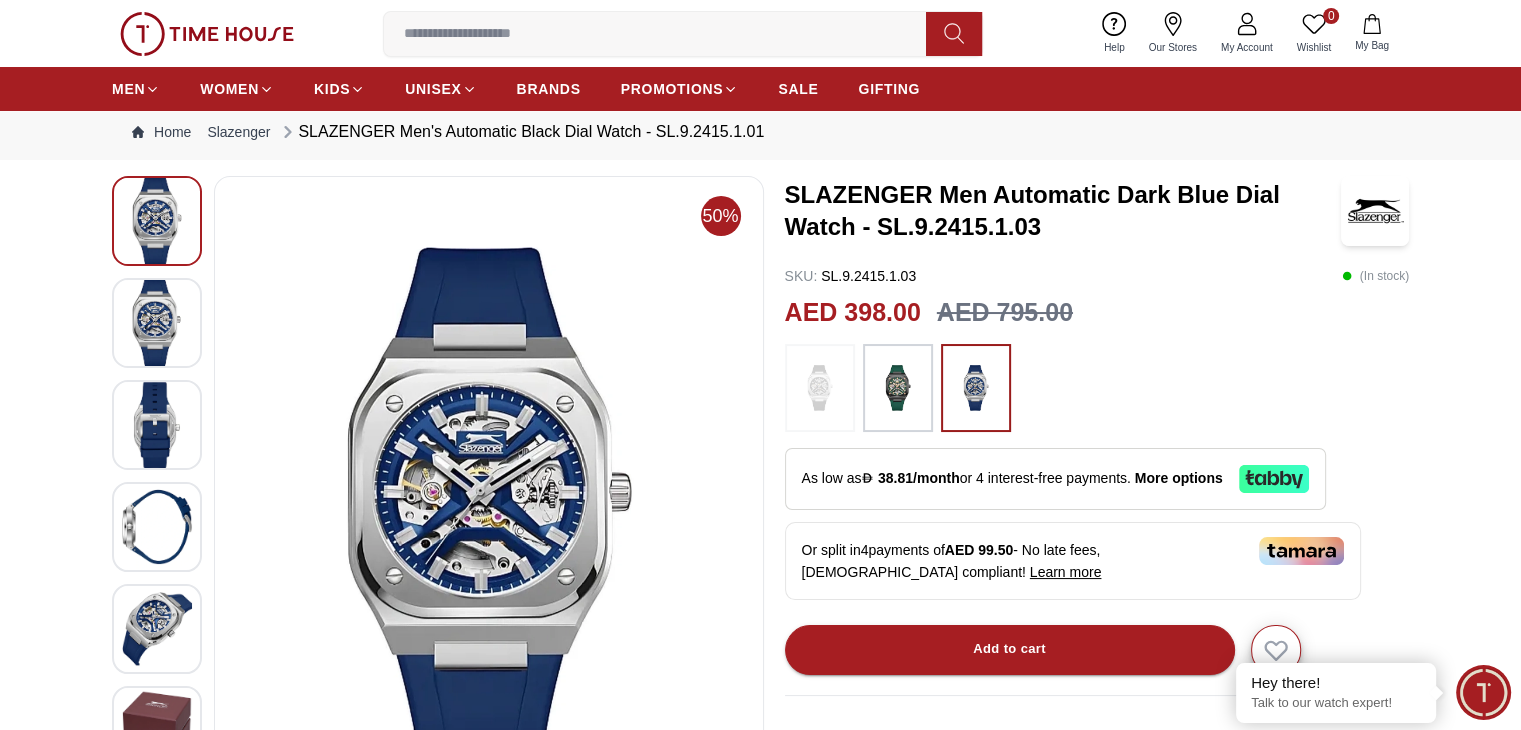scroll, scrollTop: 0, scrollLeft: 0, axis: both 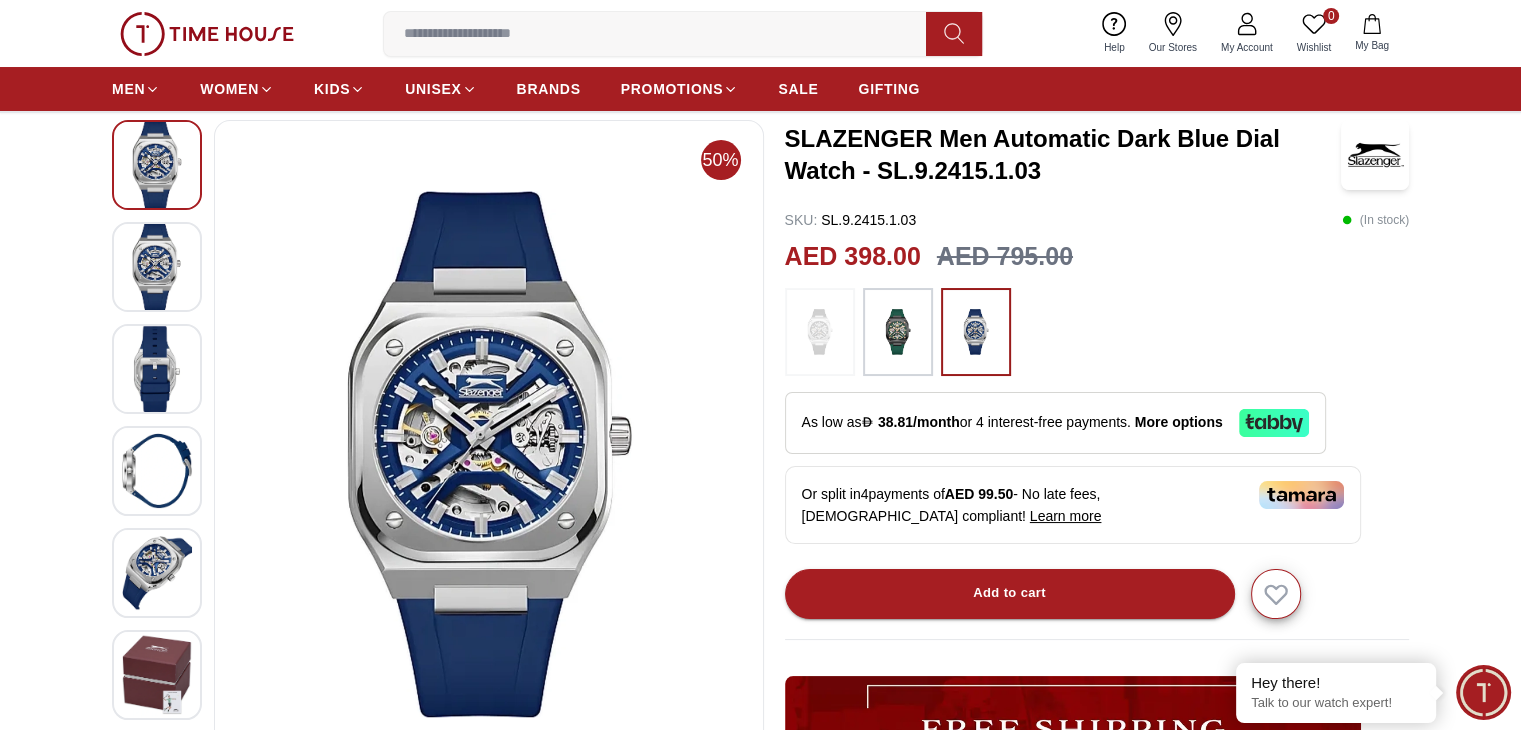 click on "MEN WOMEN KIDS UNISEX BRANDS PROMOTIONS SALE GIFTING" at bounding box center (516, 89) 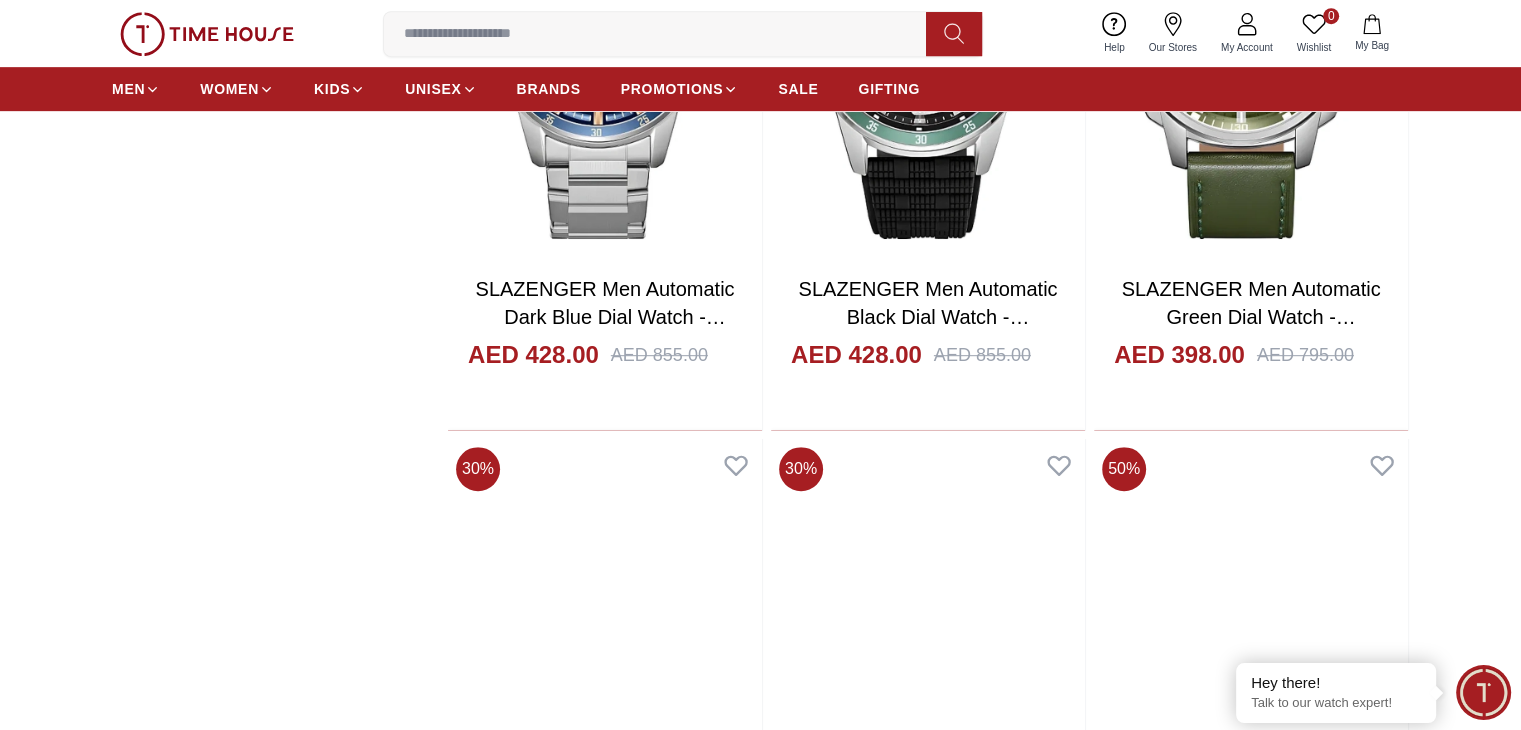 scroll, scrollTop: 7927, scrollLeft: 0, axis: vertical 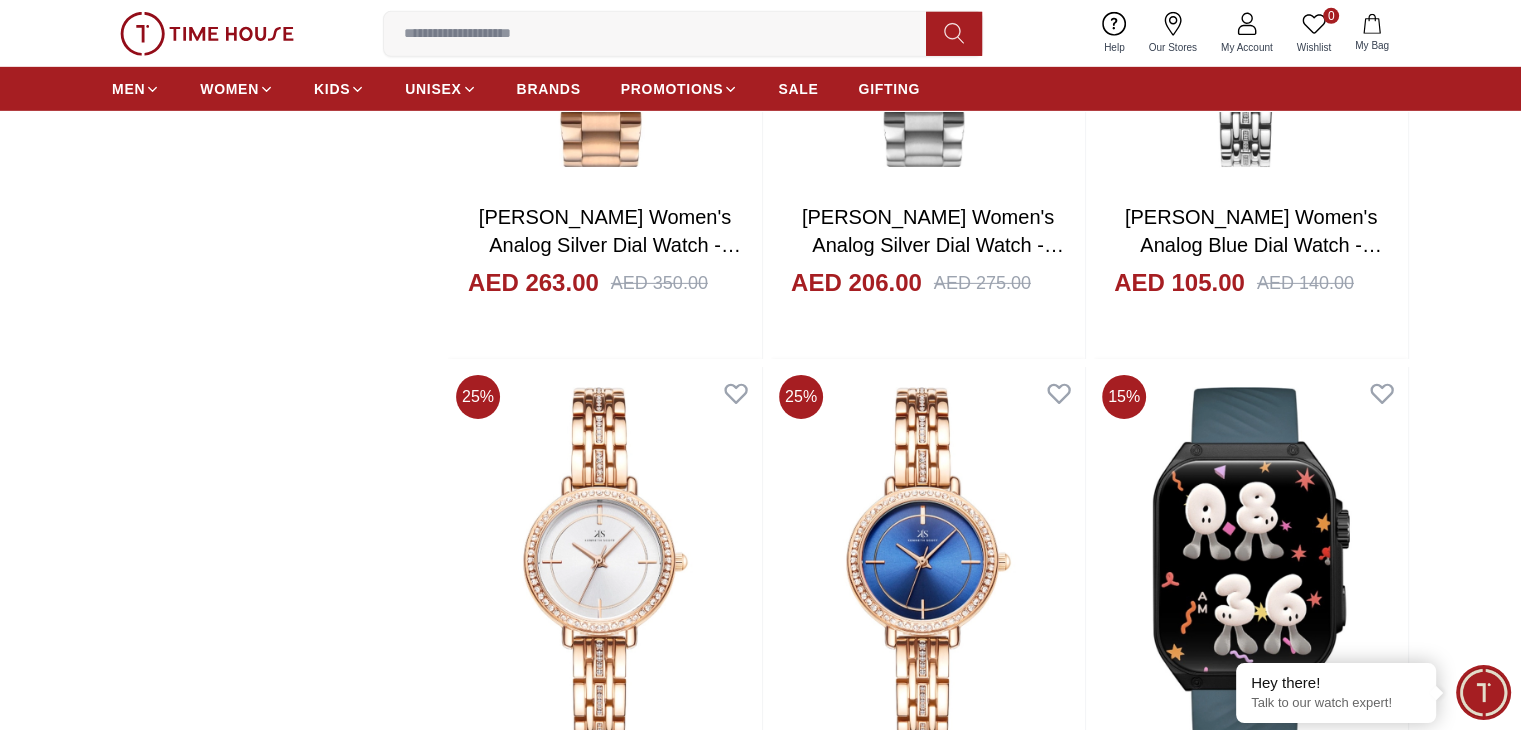 drag, startPoint x: 964, startPoint y: 487, endPoint x: 1088, endPoint y: 489, distance: 124.01613 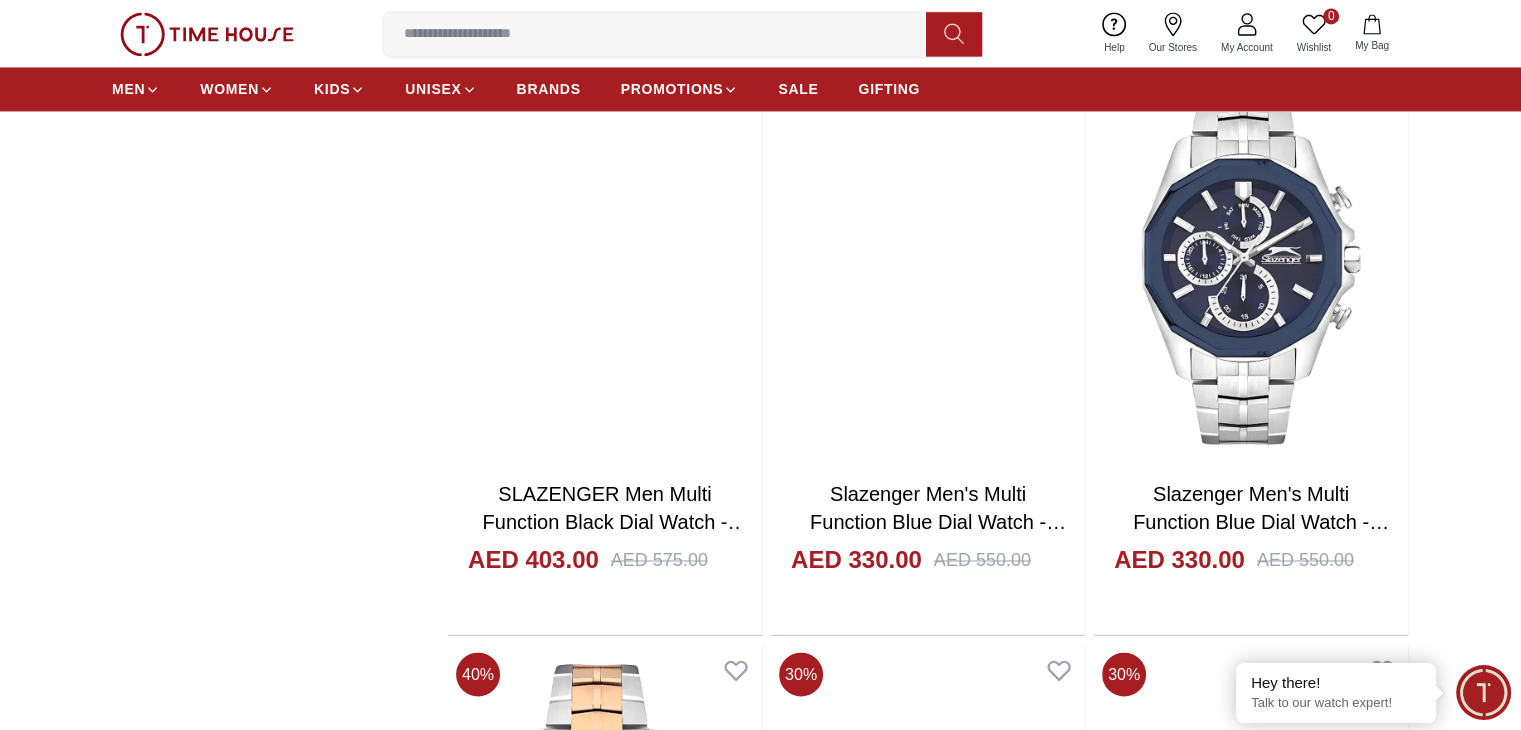 scroll, scrollTop: 10827, scrollLeft: 0, axis: vertical 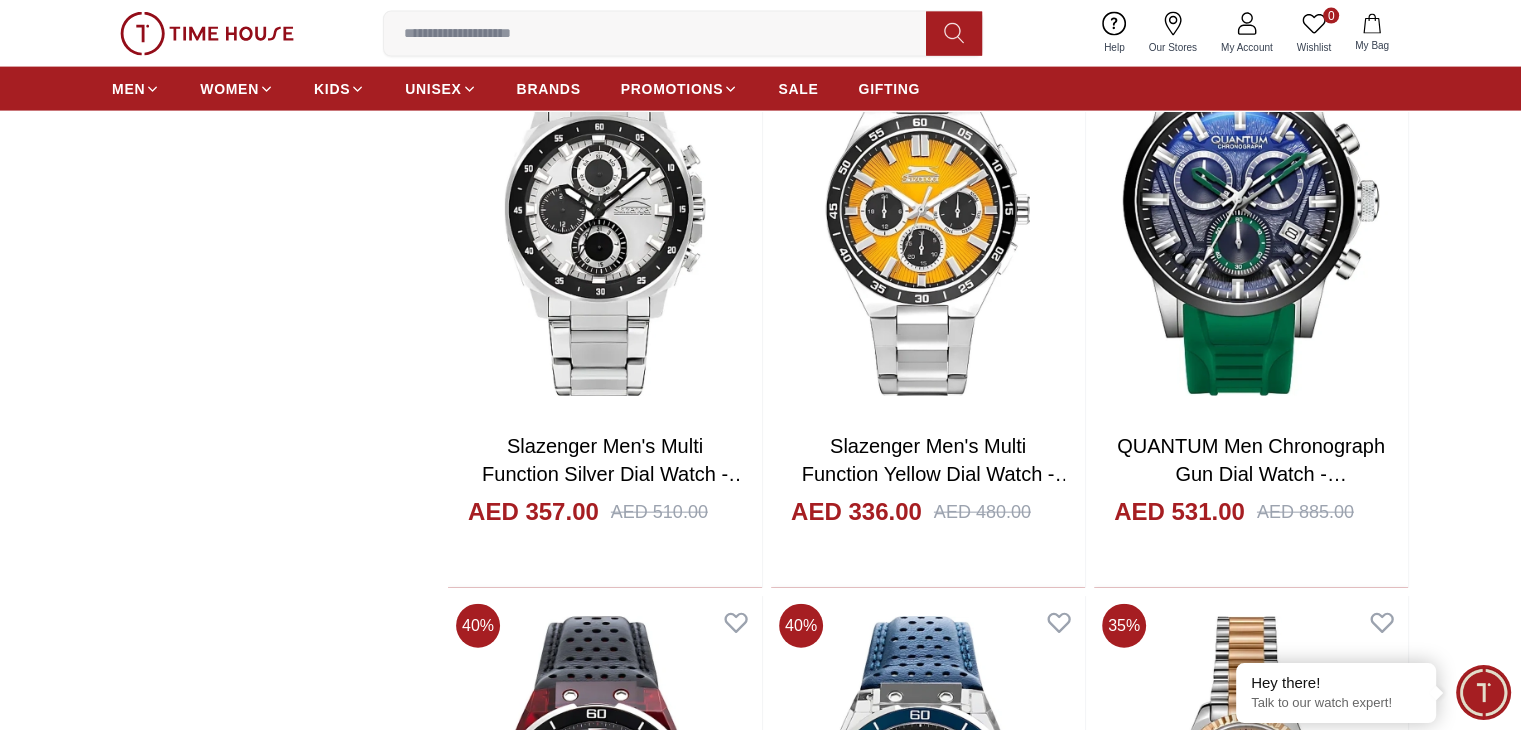 click at bounding box center (928, 6137) 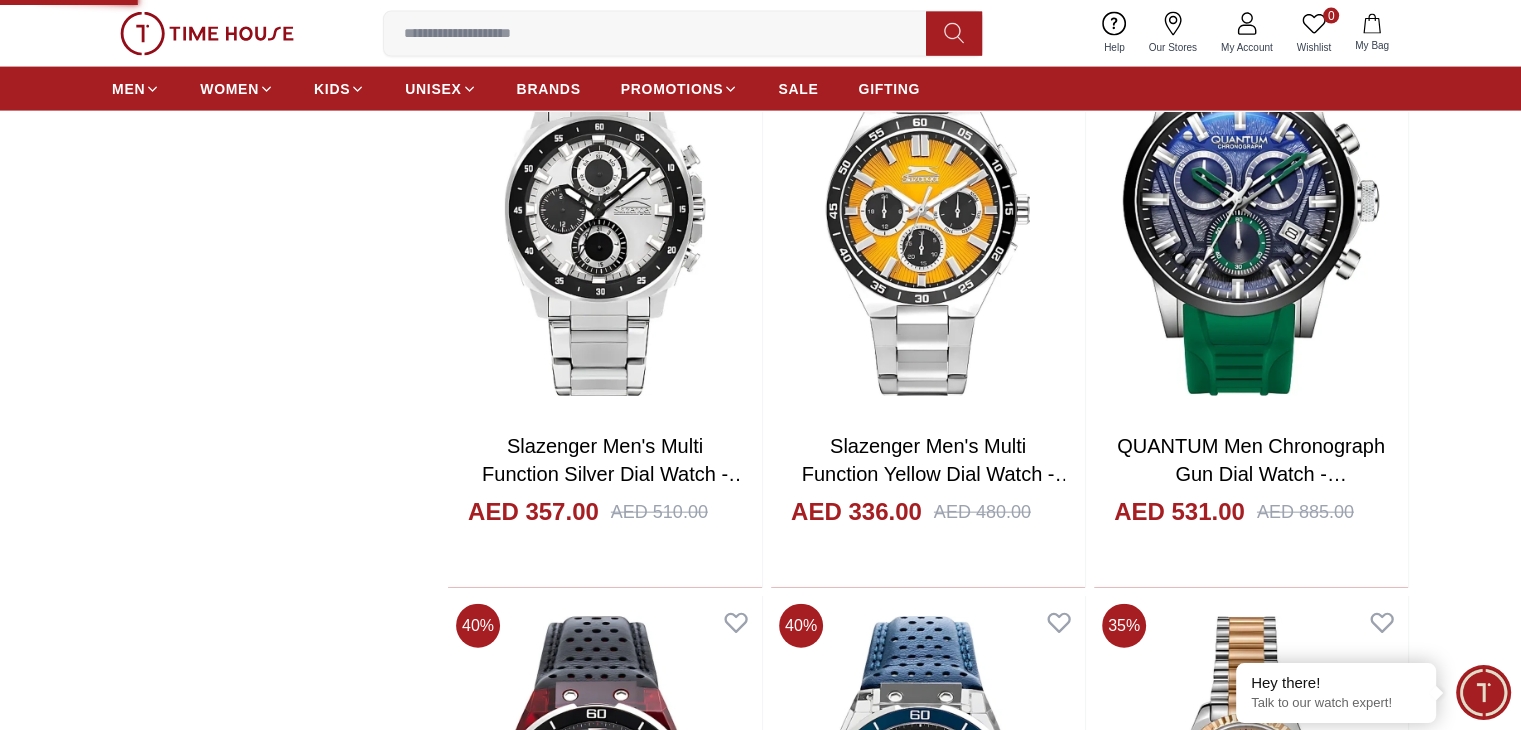 scroll, scrollTop: 0, scrollLeft: 0, axis: both 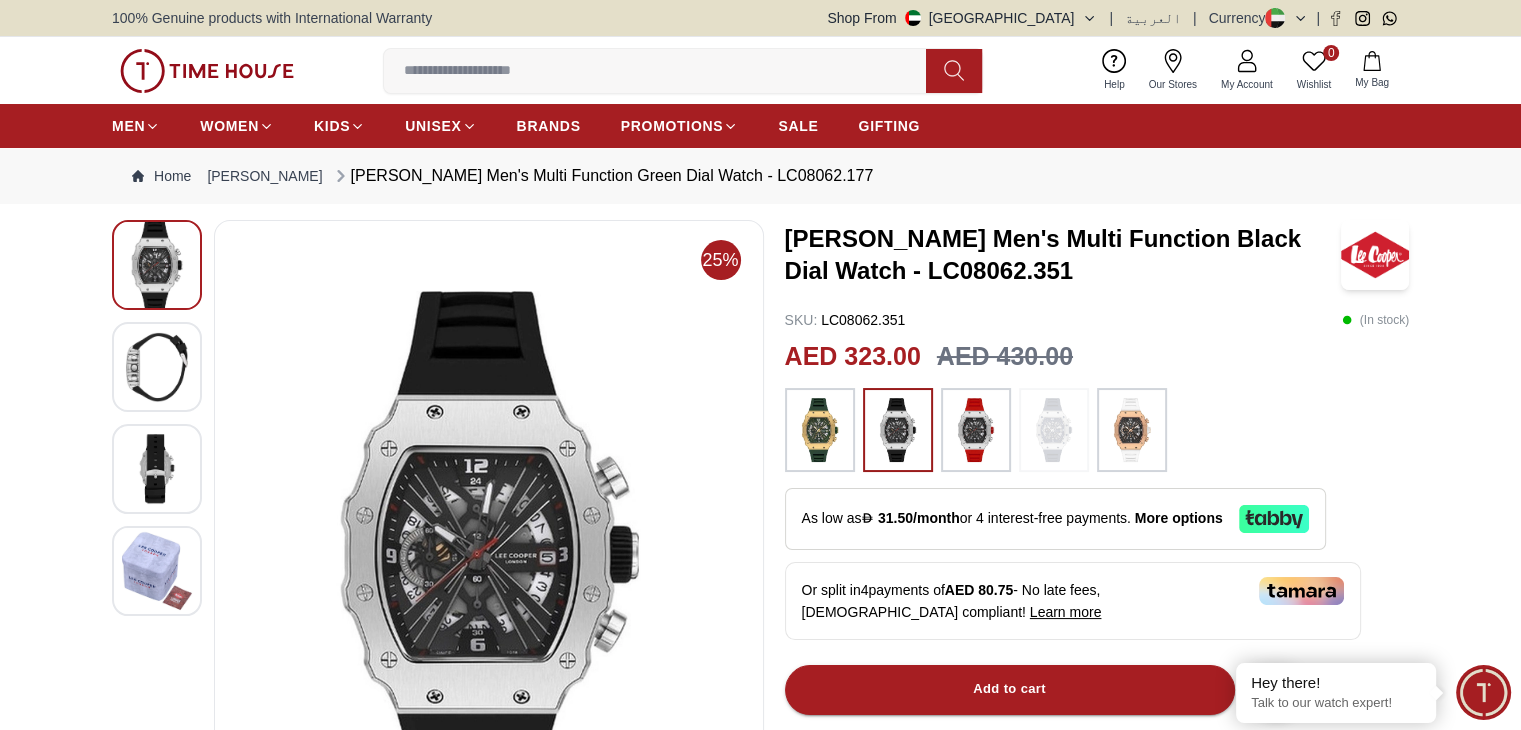 click at bounding box center (157, 367) 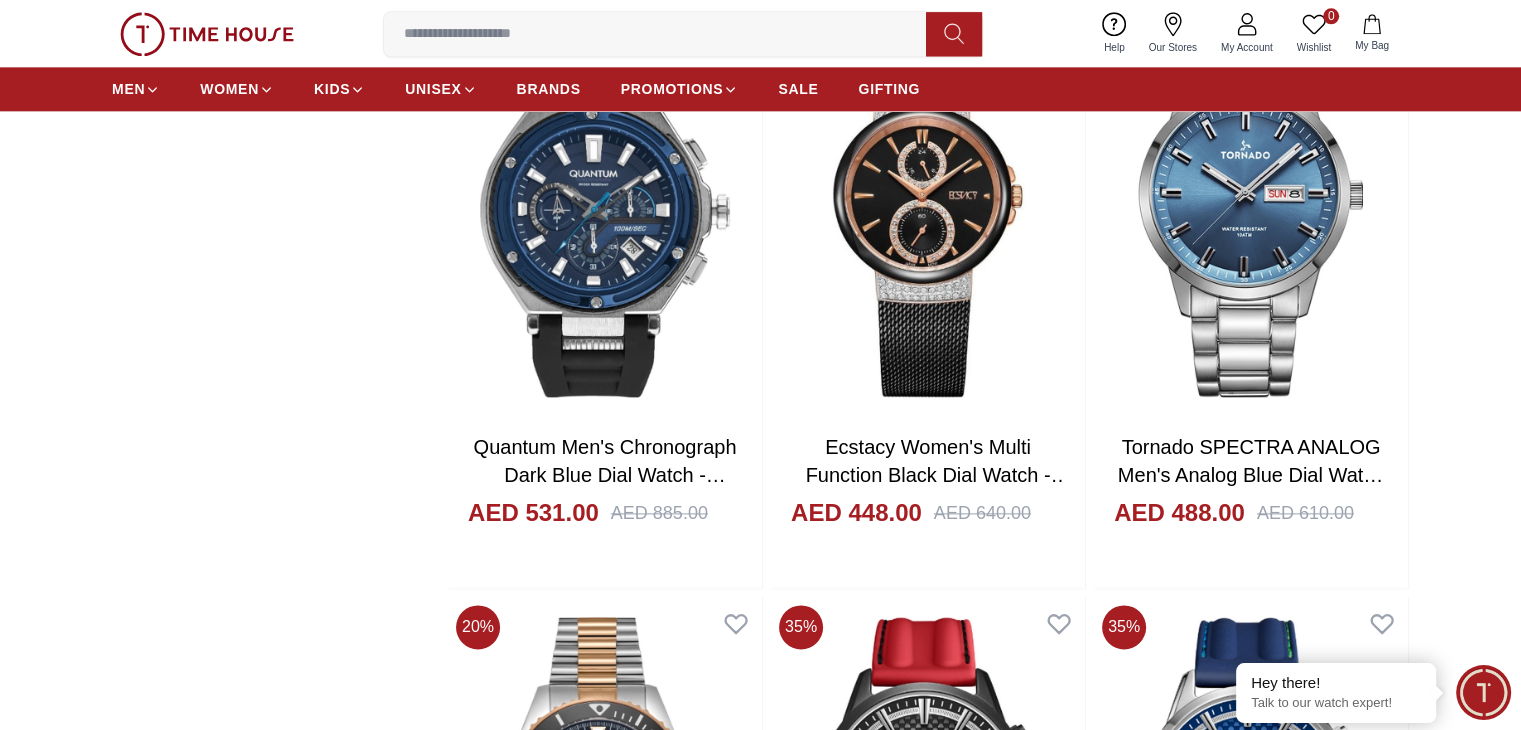 scroll, scrollTop: 16411, scrollLeft: 0, axis: vertical 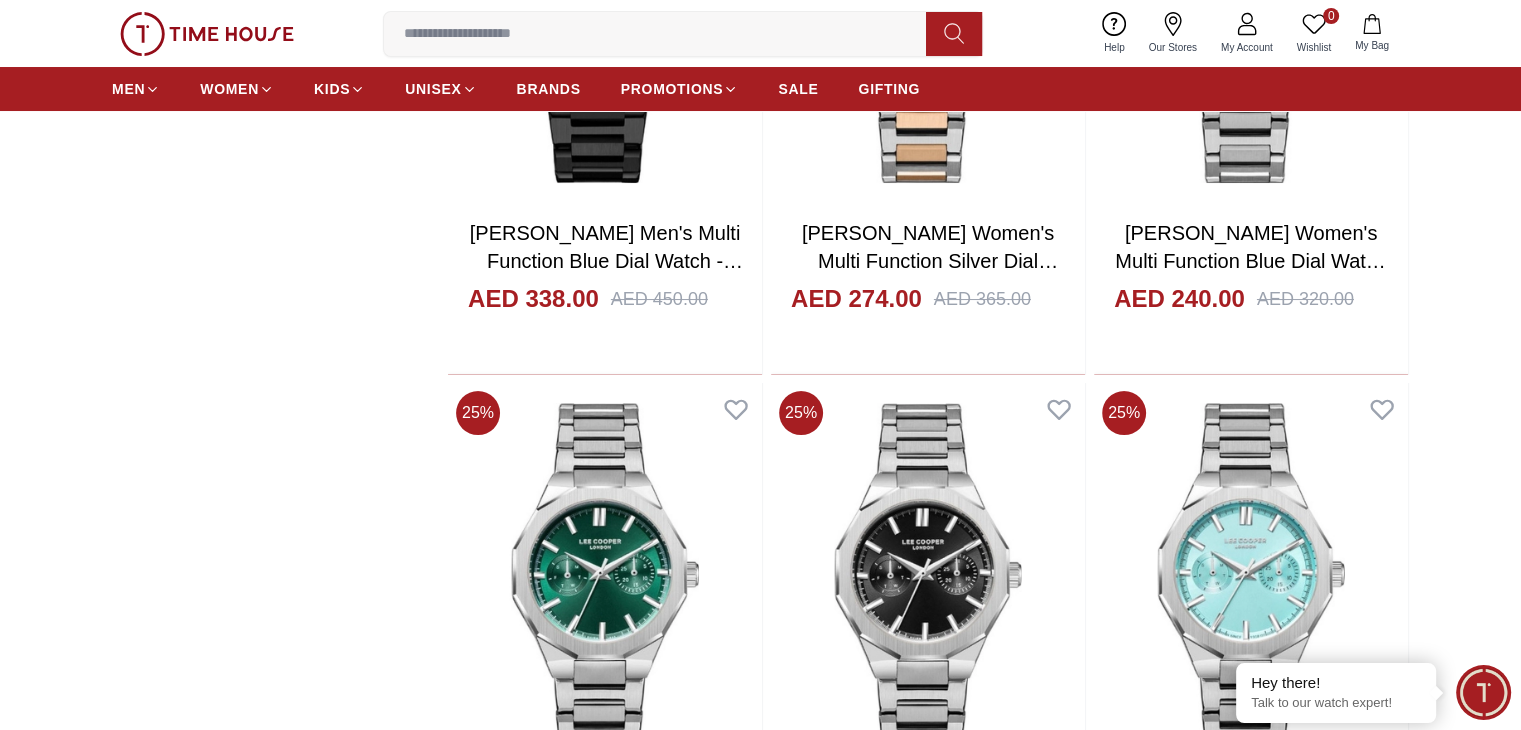 click at bounding box center (928, 12446) 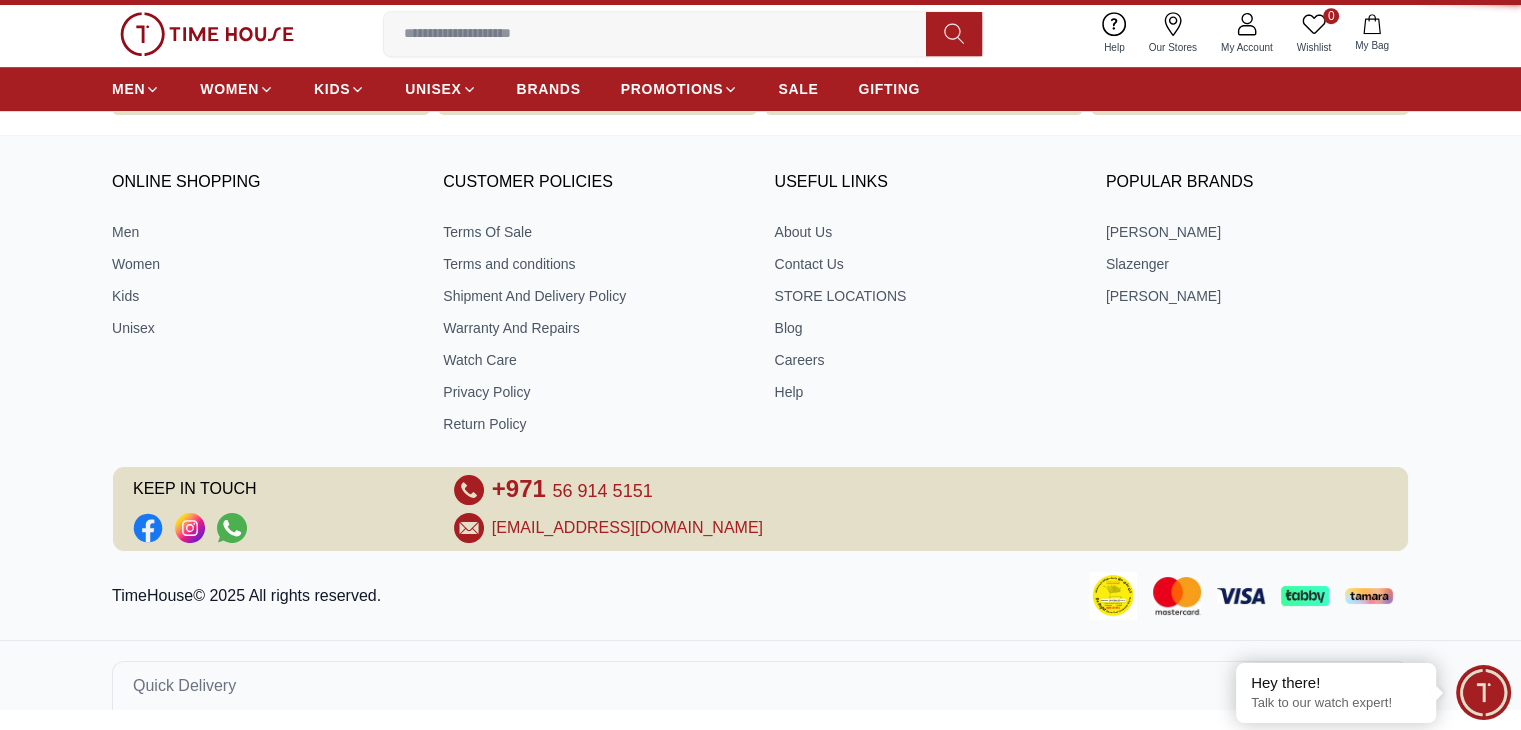 scroll, scrollTop: 0, scrollLeft: 0, axis: both 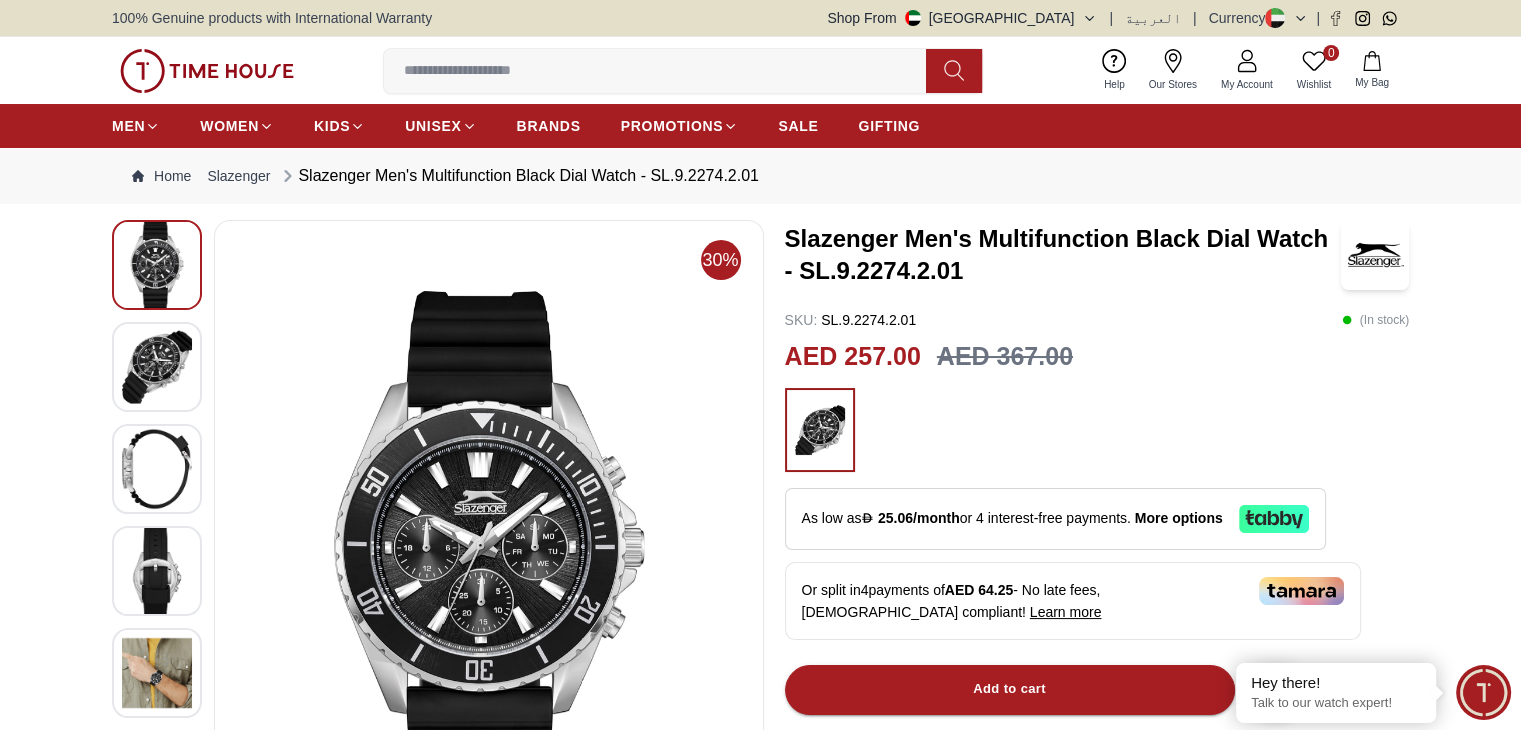 click at bounding box center (157, 367) 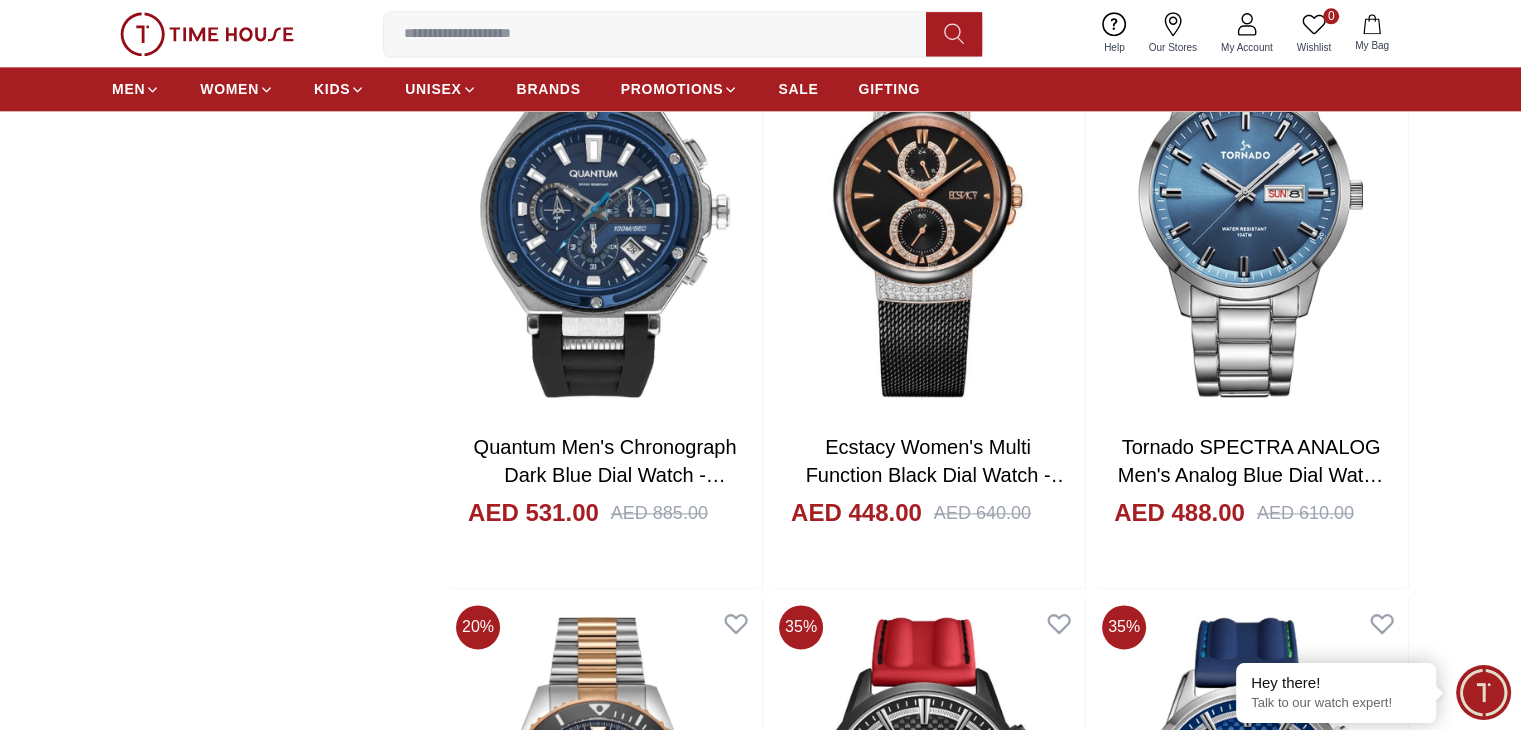 scroll, scrollTop: 26789, scrollLeft: 0, axis: vertical 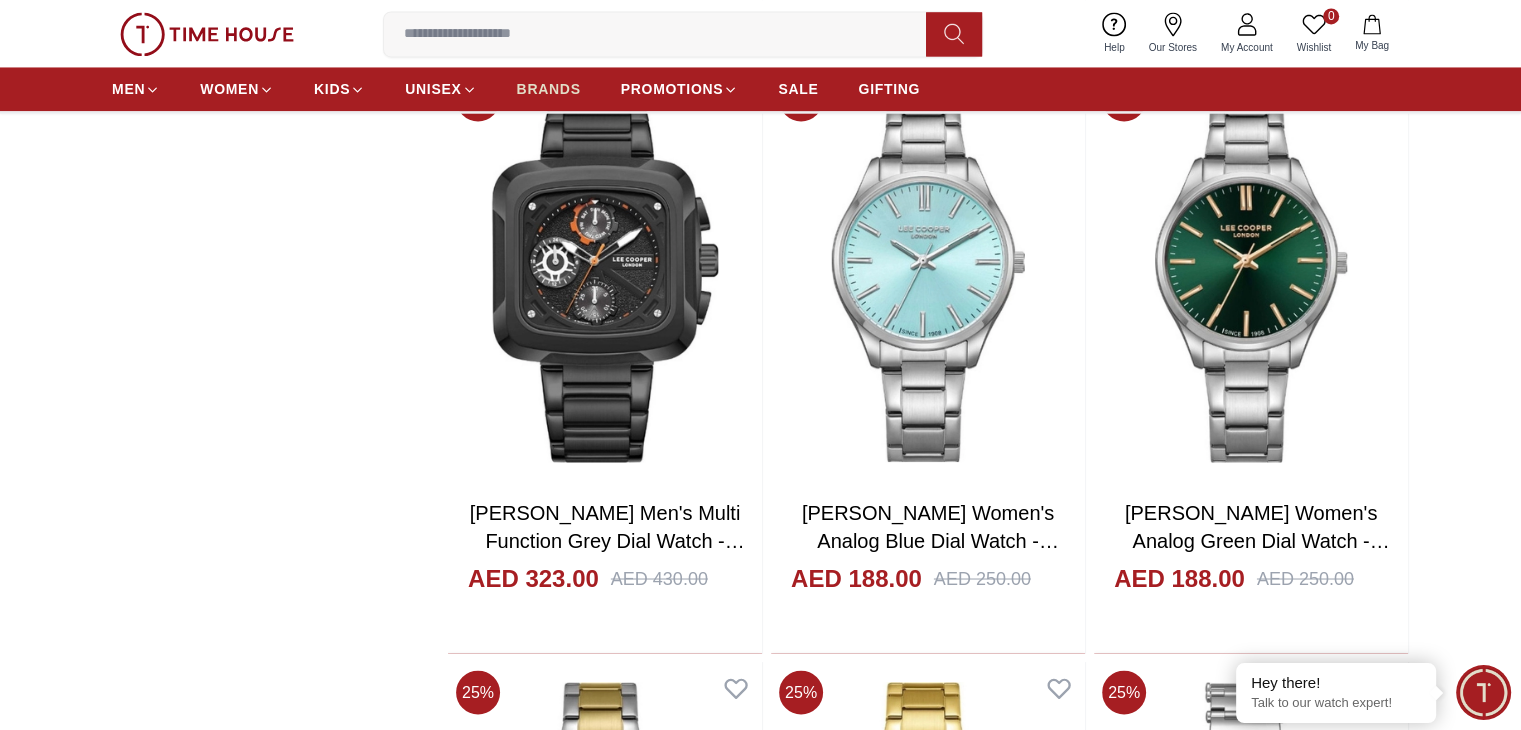 click on "BRANDS" at bounding box center (549, 89) 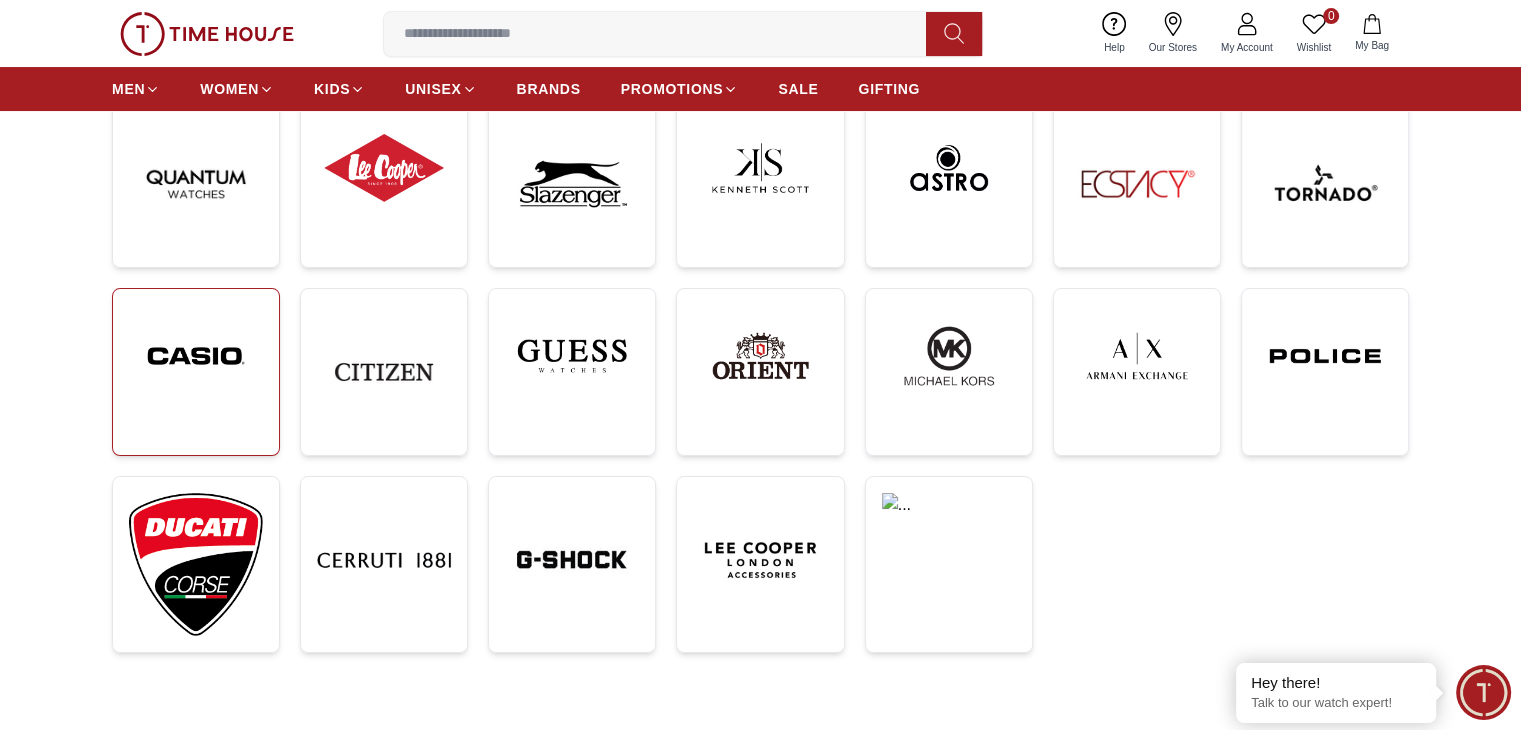 scroll, scrollTop: 200, scrollLeft: 0, axis: vertical 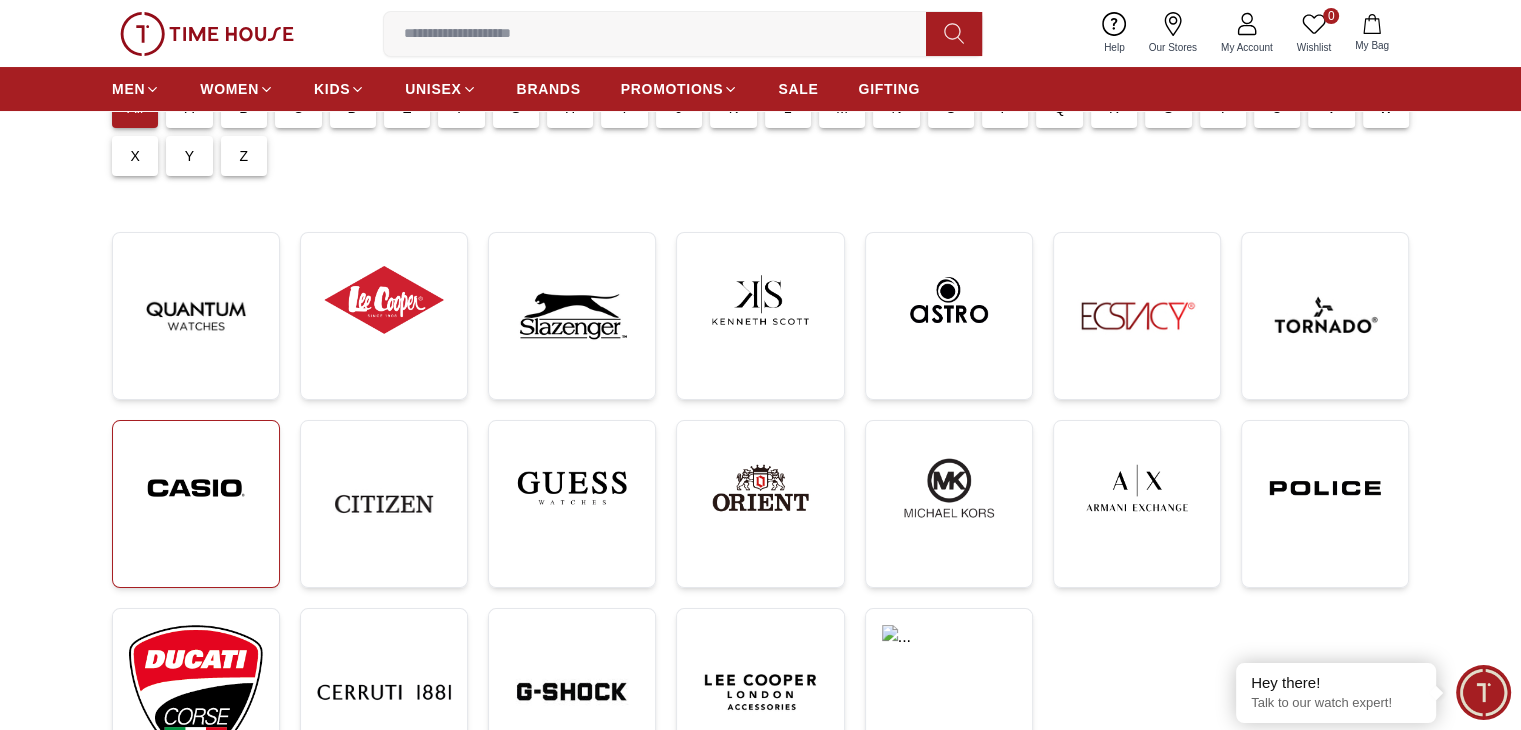 click at bounding box center (196, 488) 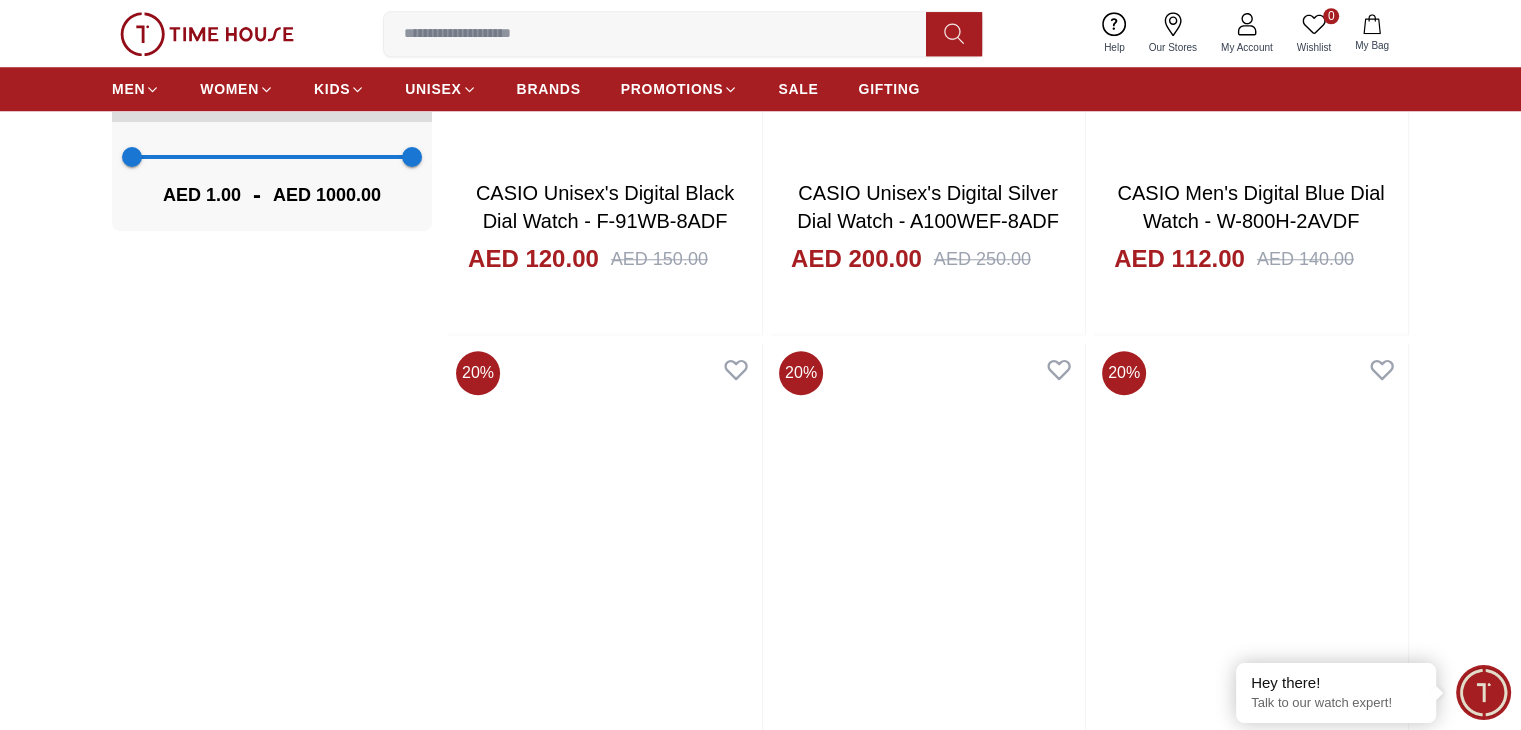 scroll, scrollTop: 1900, scrollLeft: 0, axis: vertical 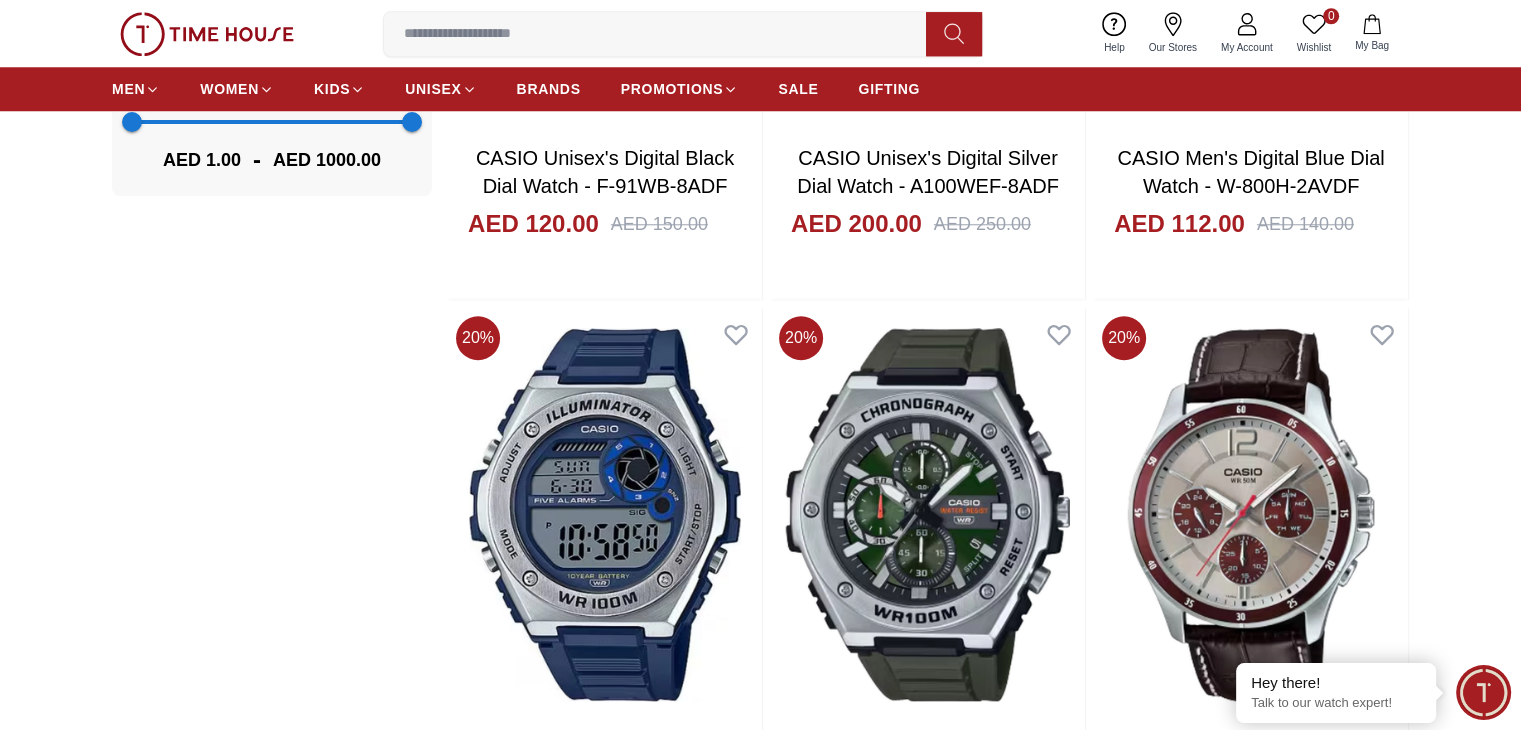 click at bounding box center (1251, 1107) 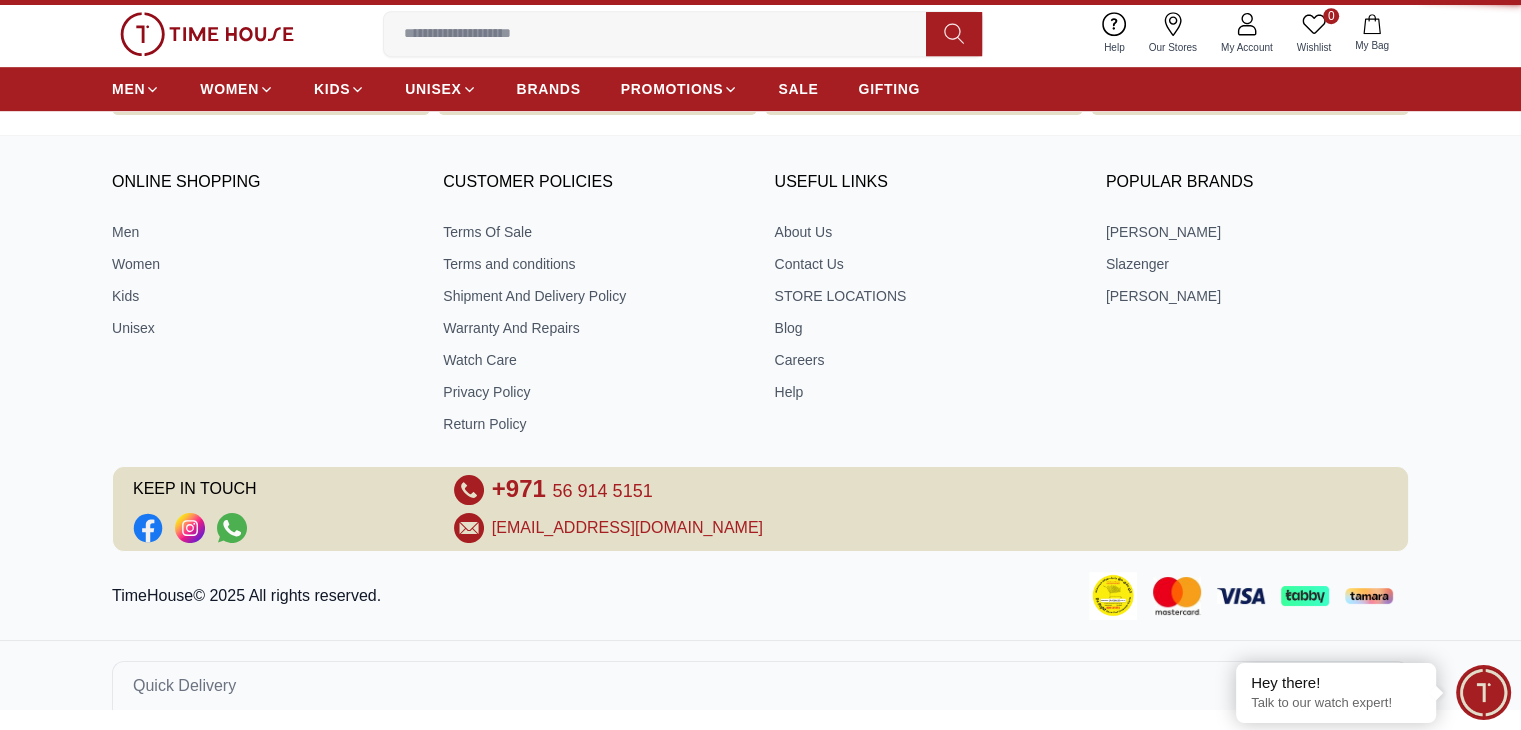 scroll, scrollTop: 0, scrollLeft: 0, axis: both 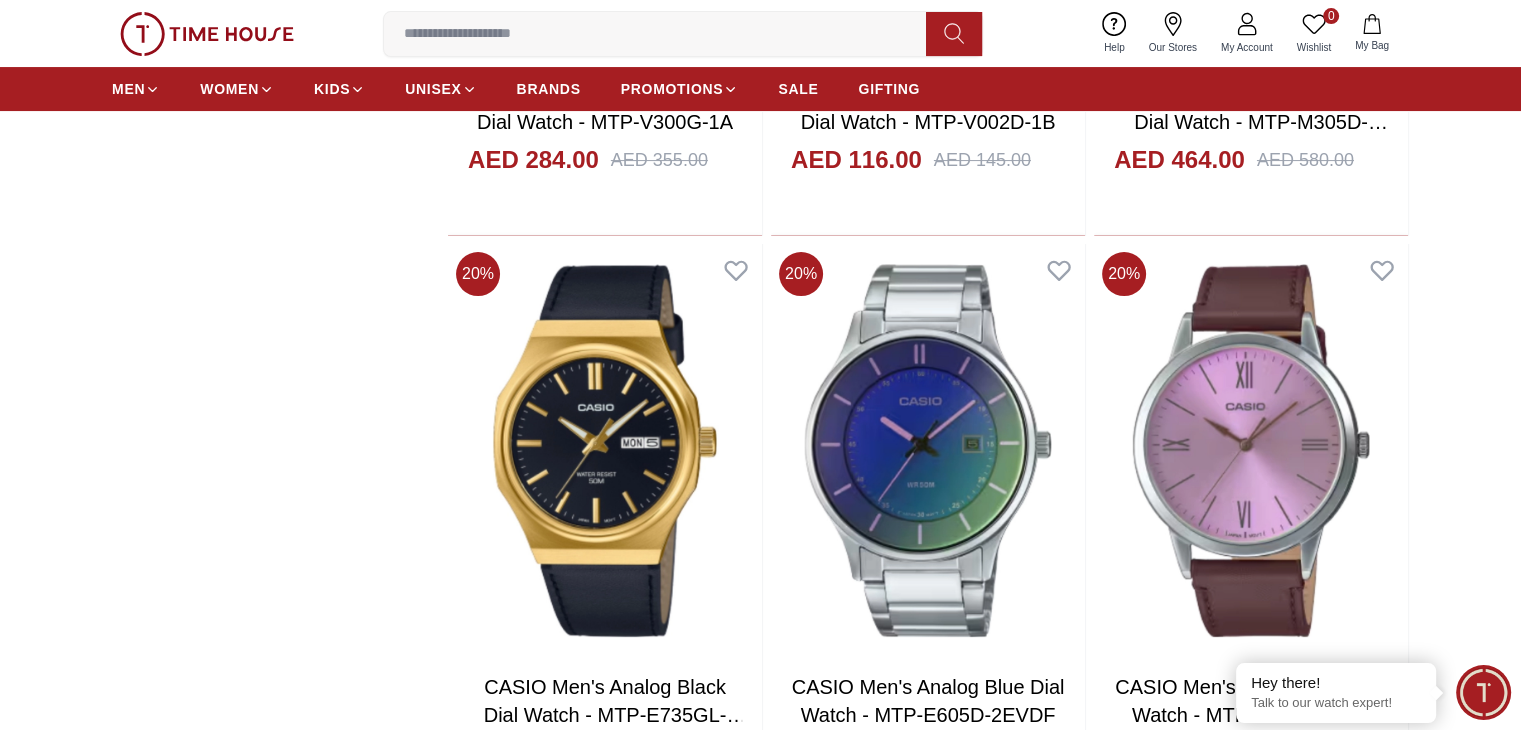 click at bounding box center [928, 8157] 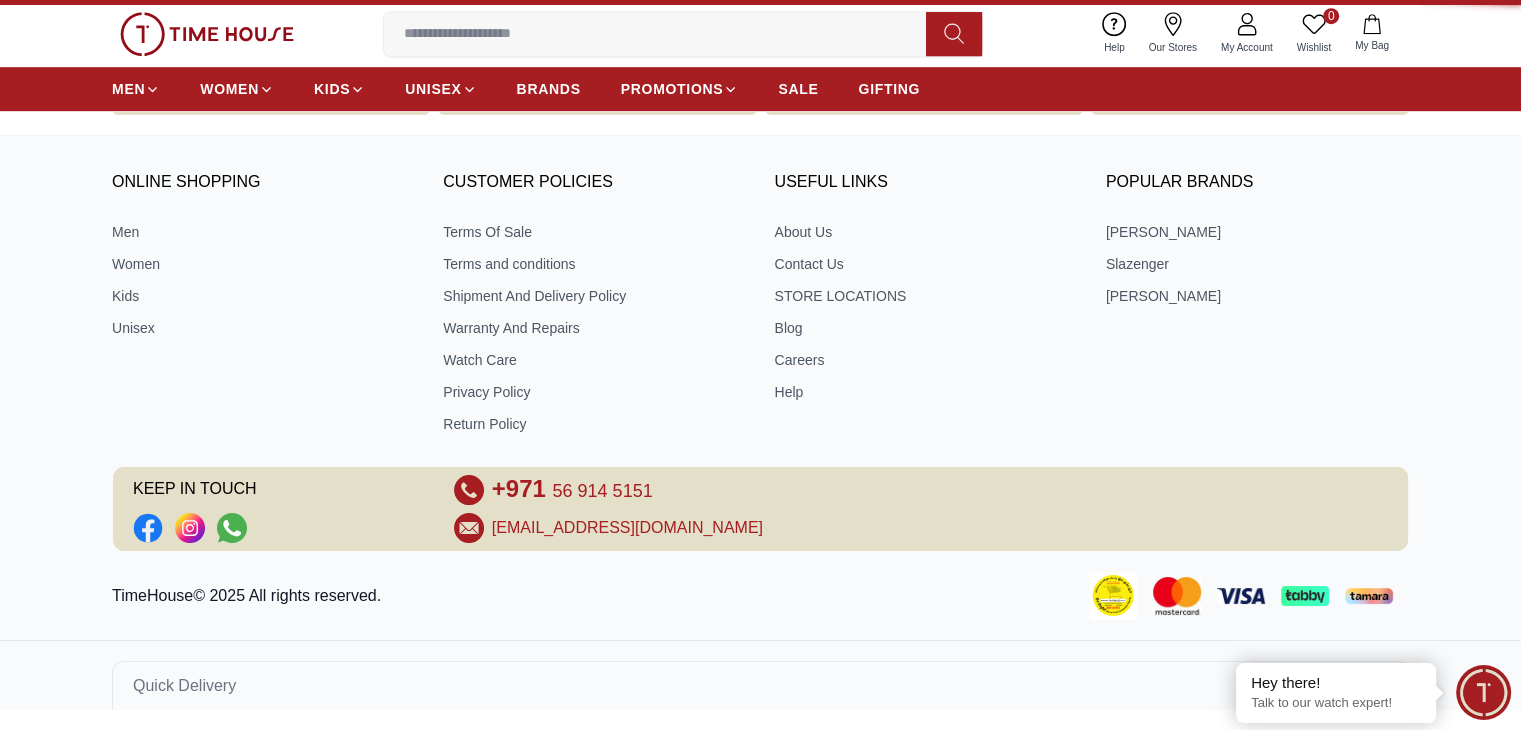 scroll, scrollTop: 0, scrollLeft: 0, axis: both 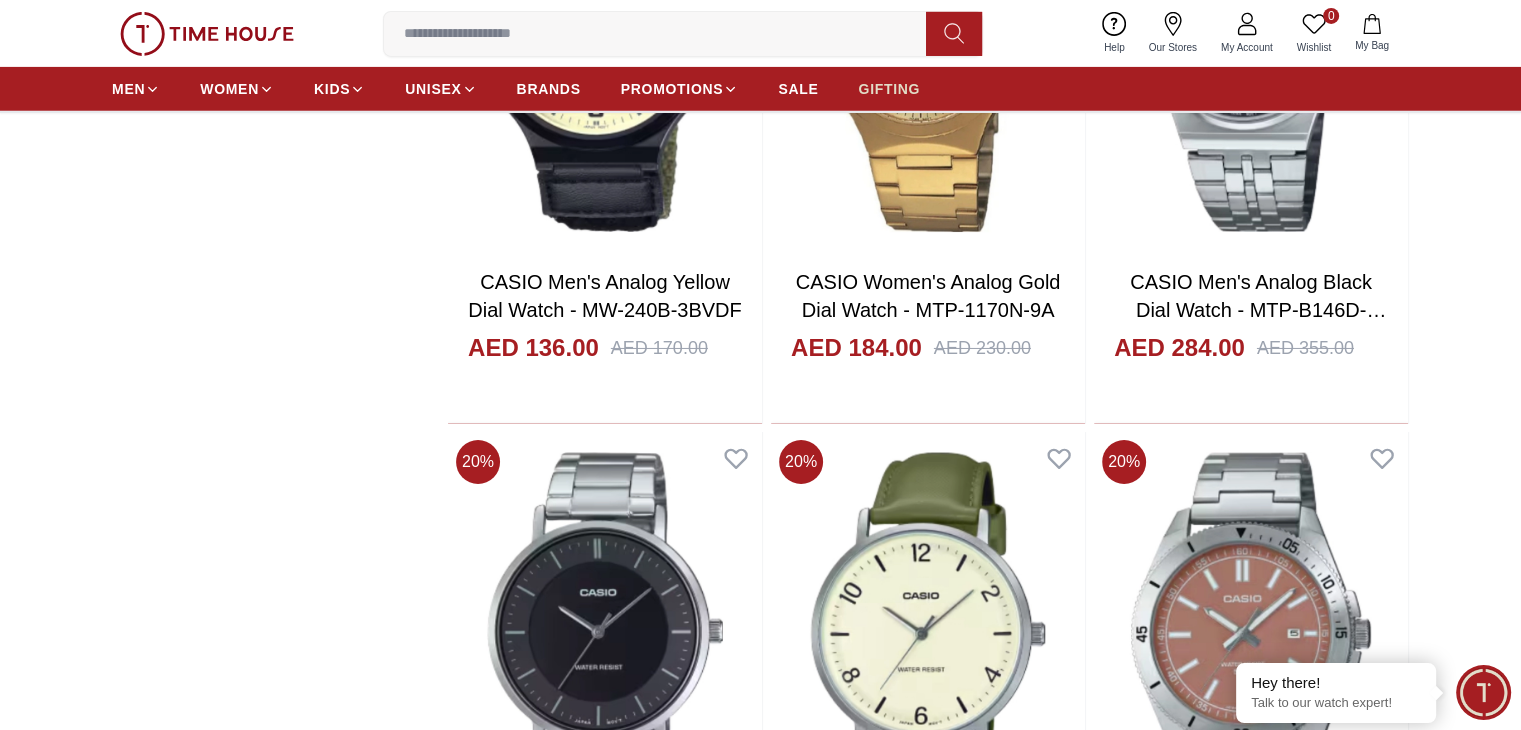 click on "GIFTING" at bounding box center [889, 89] 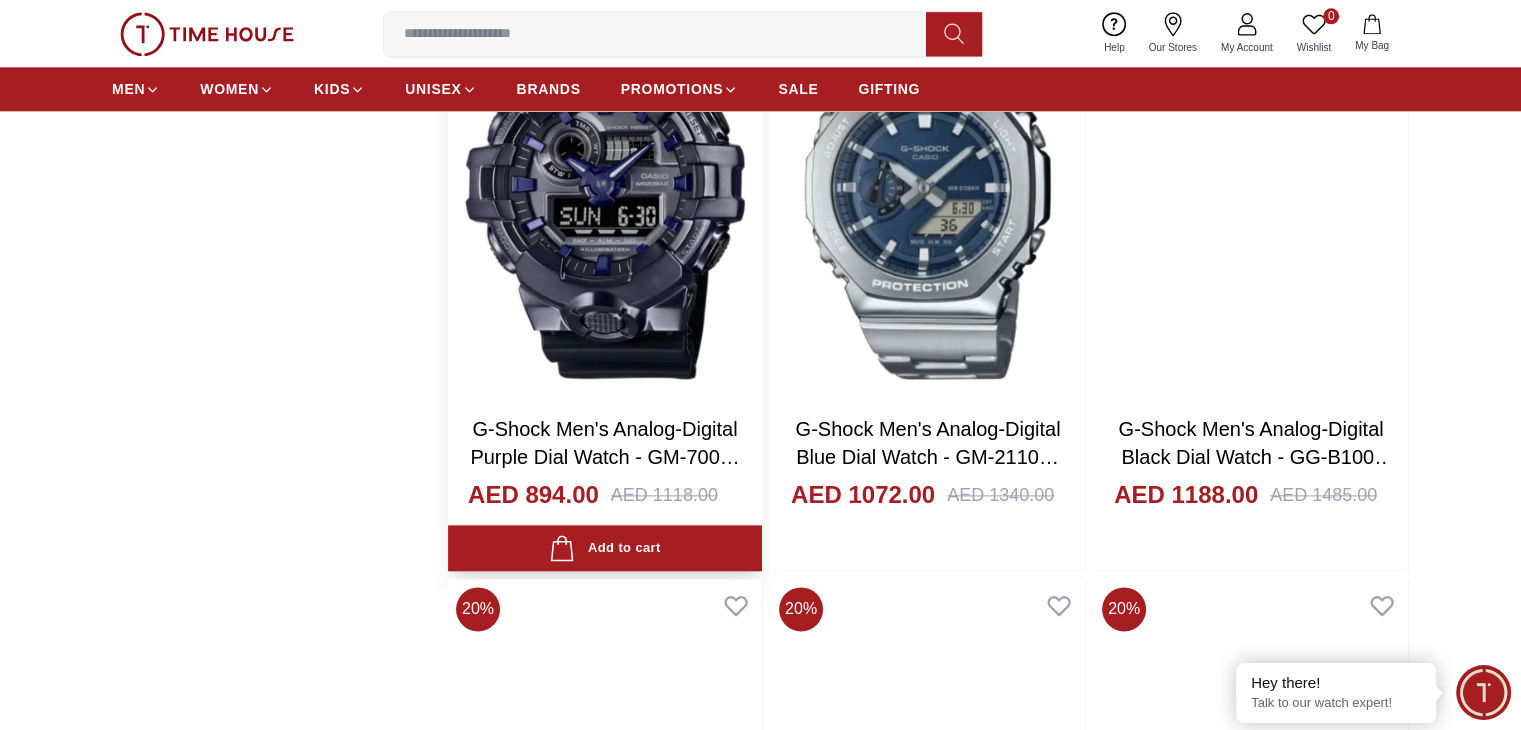 scroll, scrollTop: 2700, scrollLeft: 0, axis: vertical 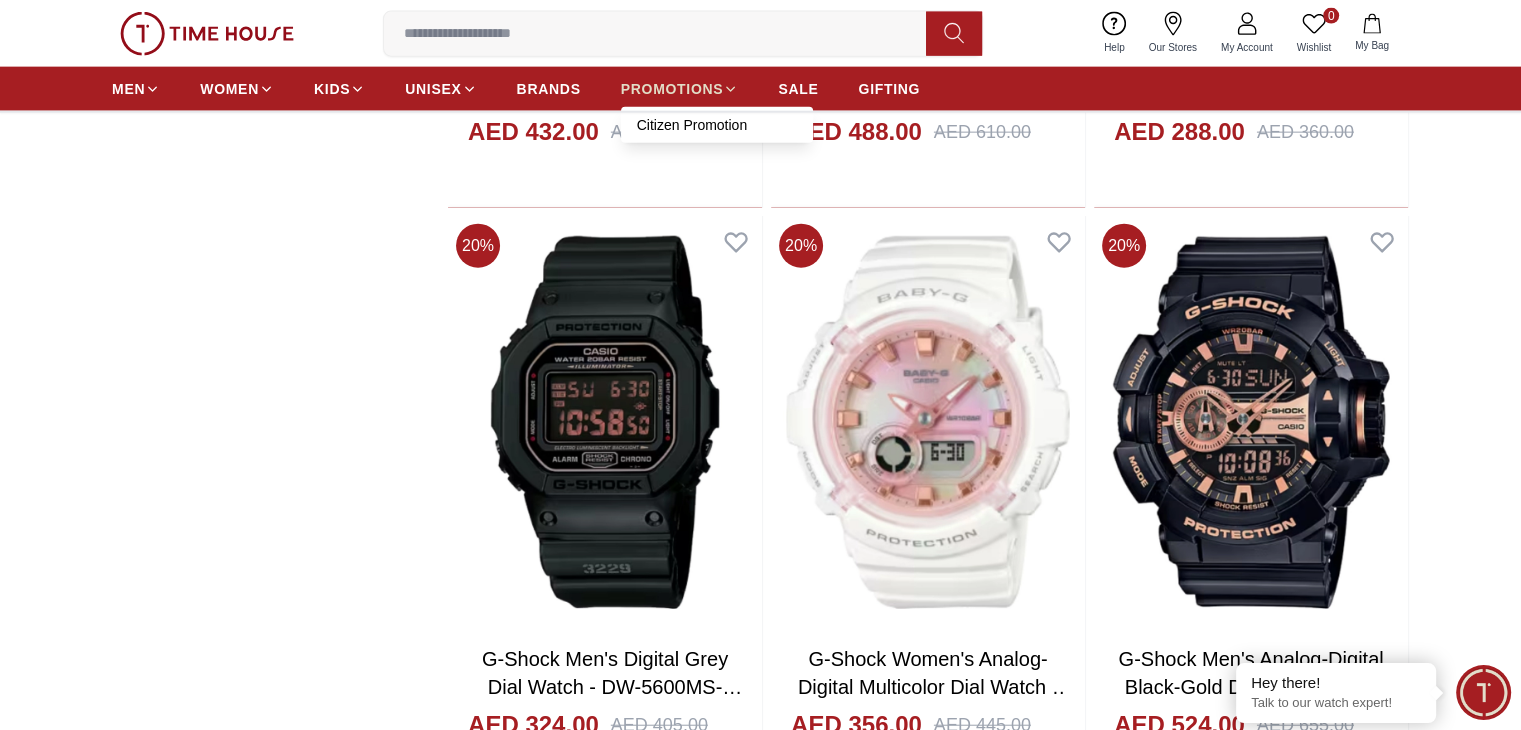 click on "PROMOTIONS" at bounding box center (672, 89) 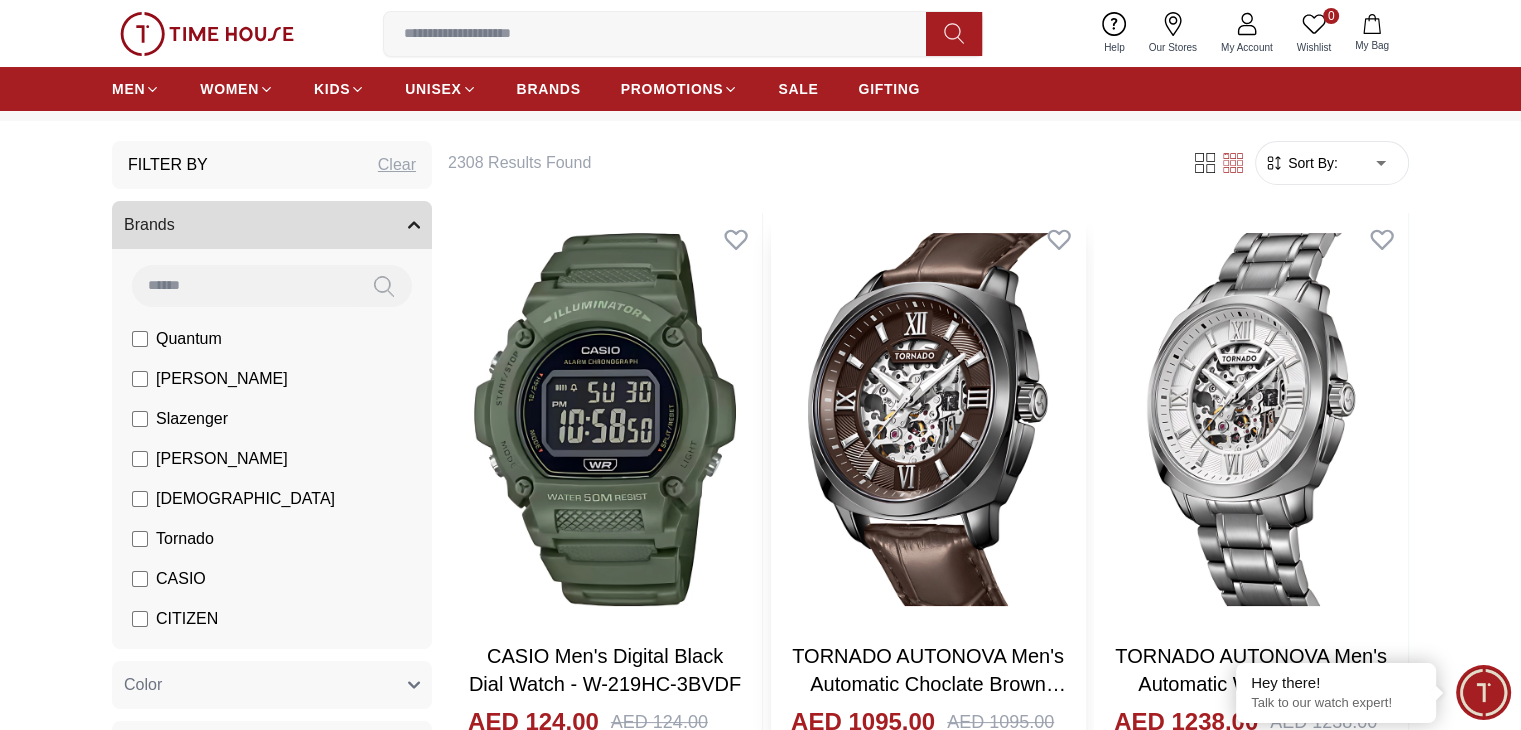 scroll, scrollTop: 200, scrollLeft: 0, axis: vertical 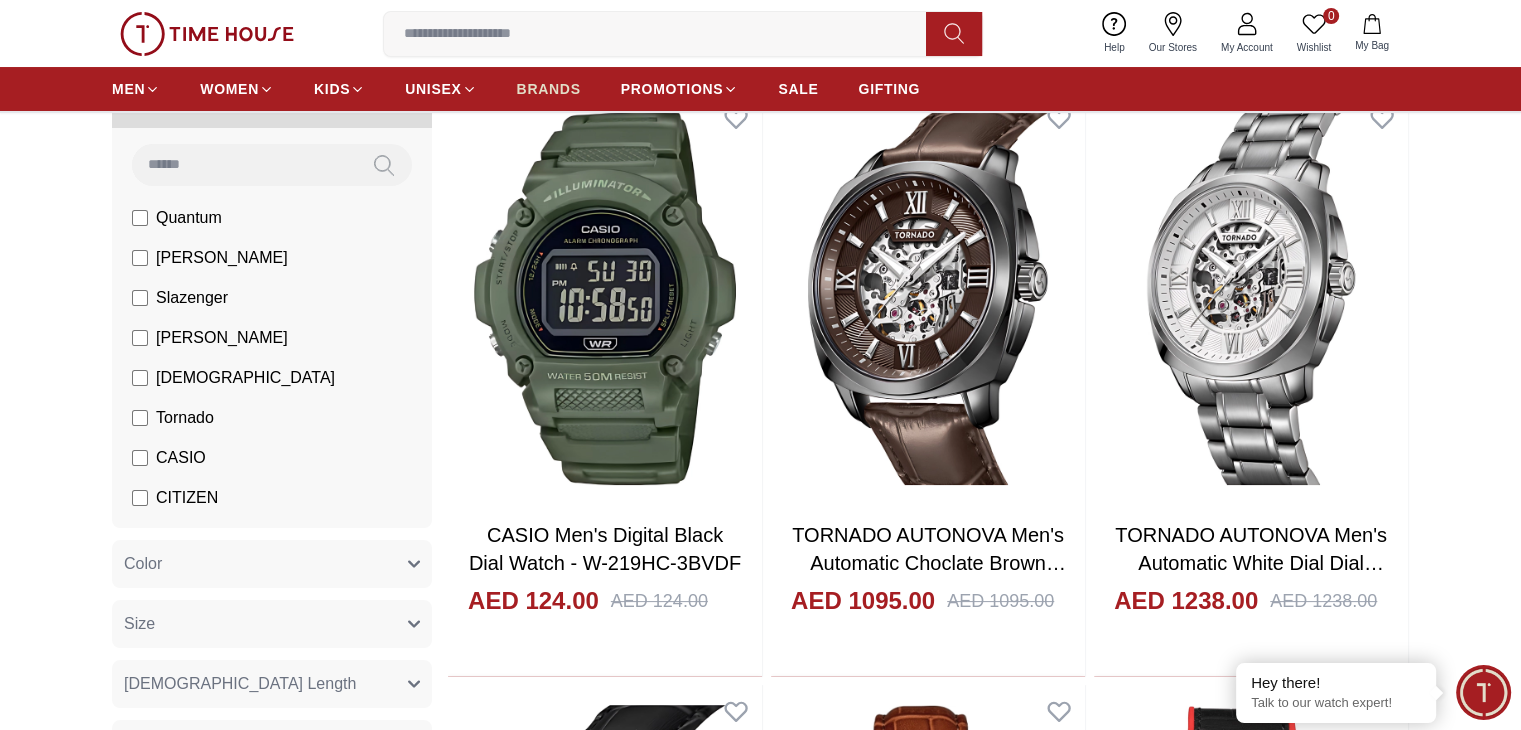 click on "BRANDS" at bounding box center [549, 89] 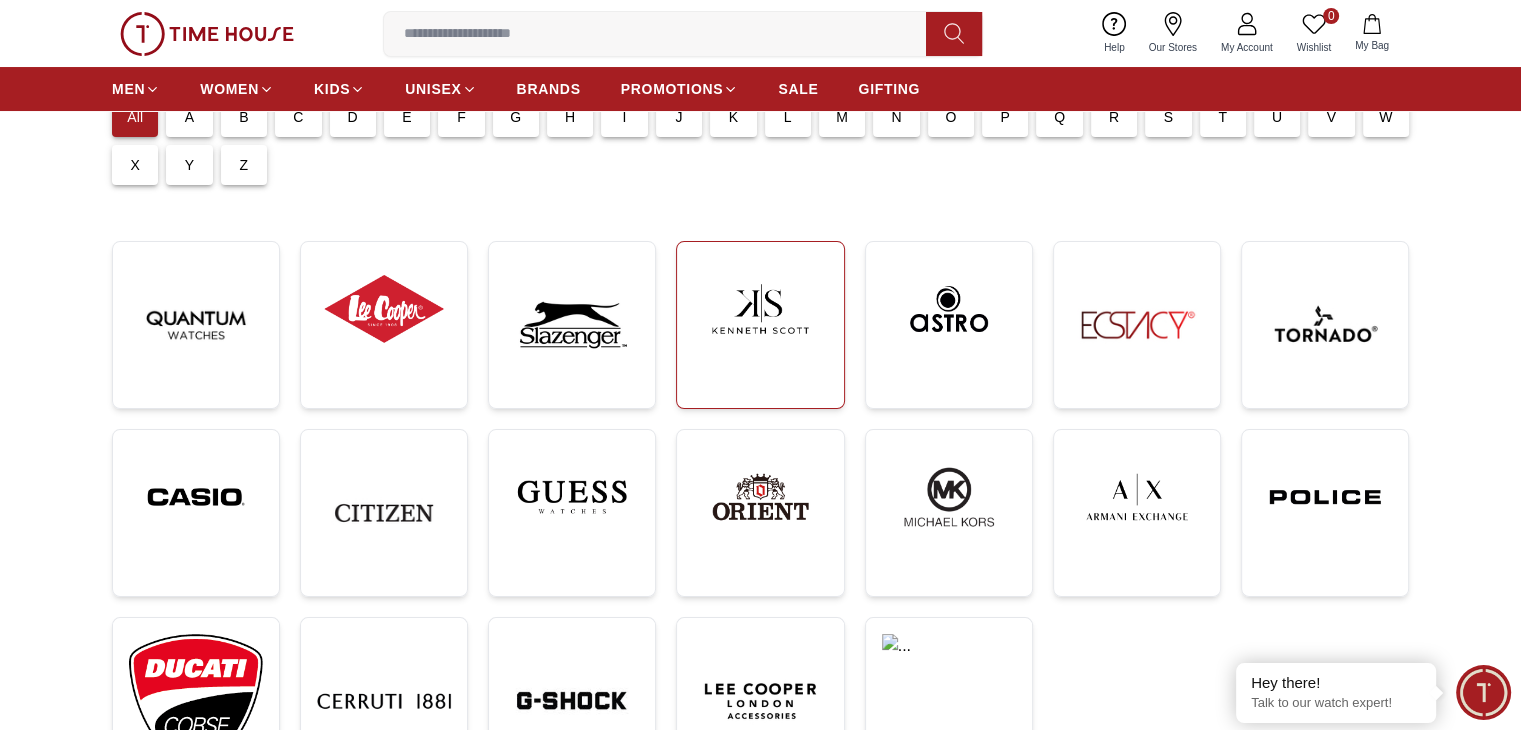 scroll, scrollTop: 375, scrollLeft: 0, axis: vertical 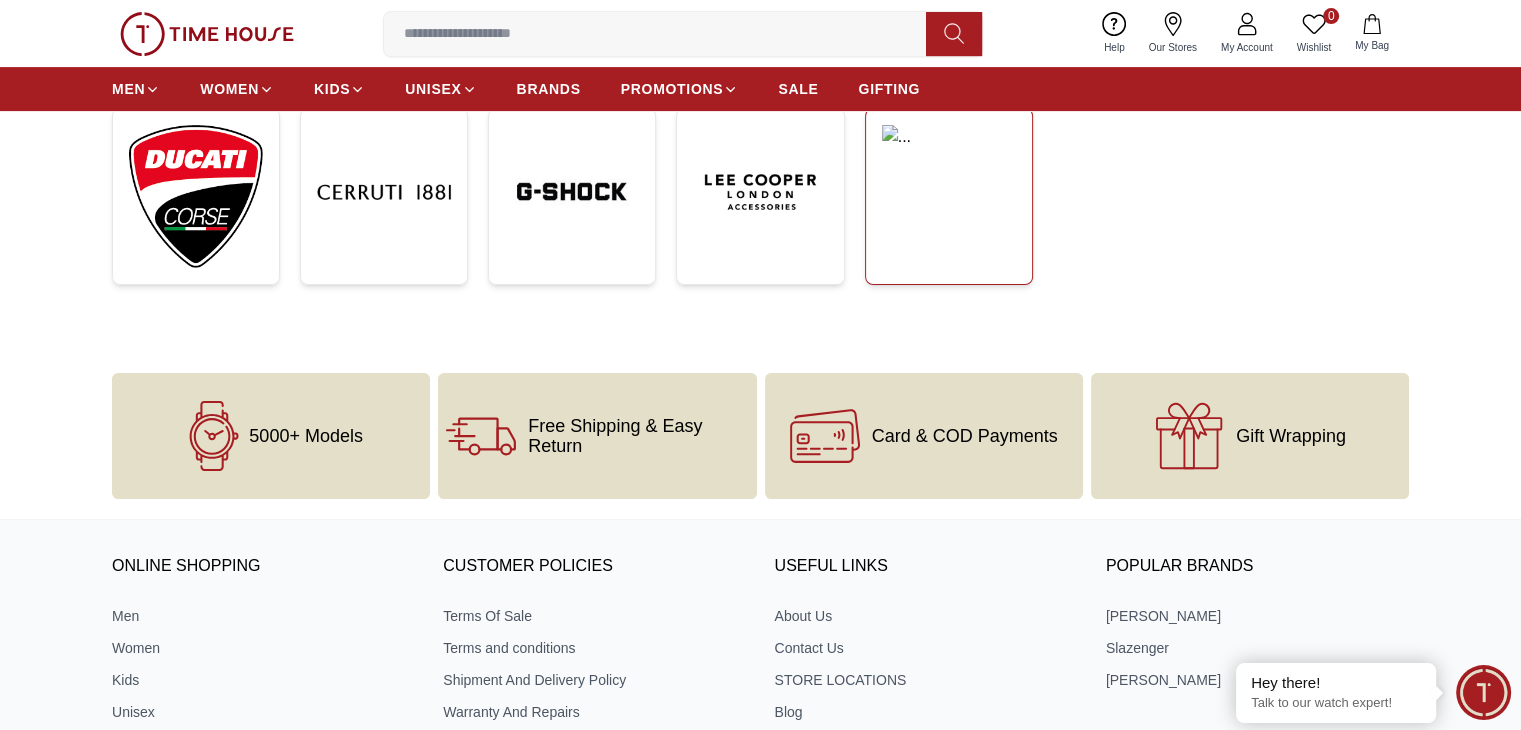 click at bounding box center (949, 196) 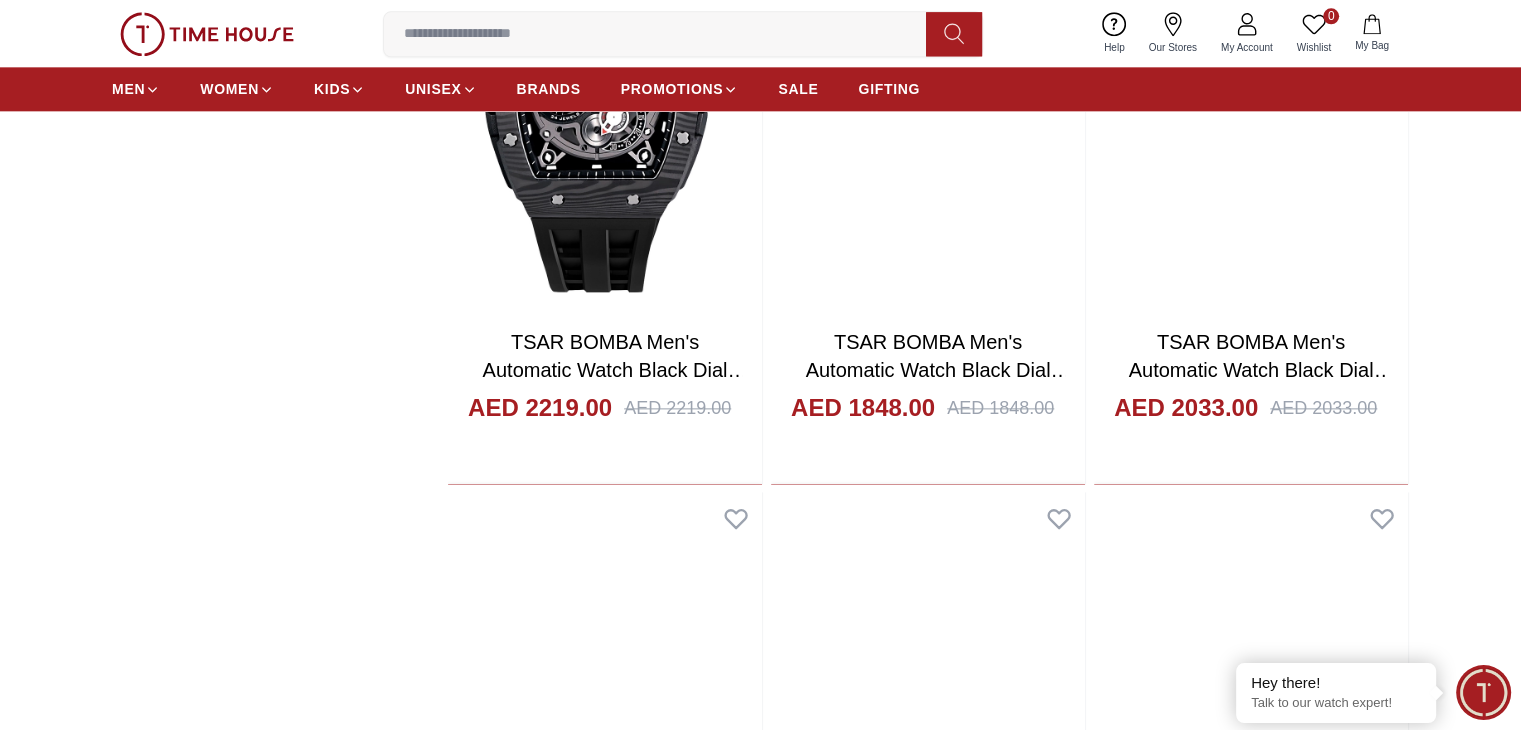 scroll, scrollTop: 2500, scrollLeft: 0, axis: vertical 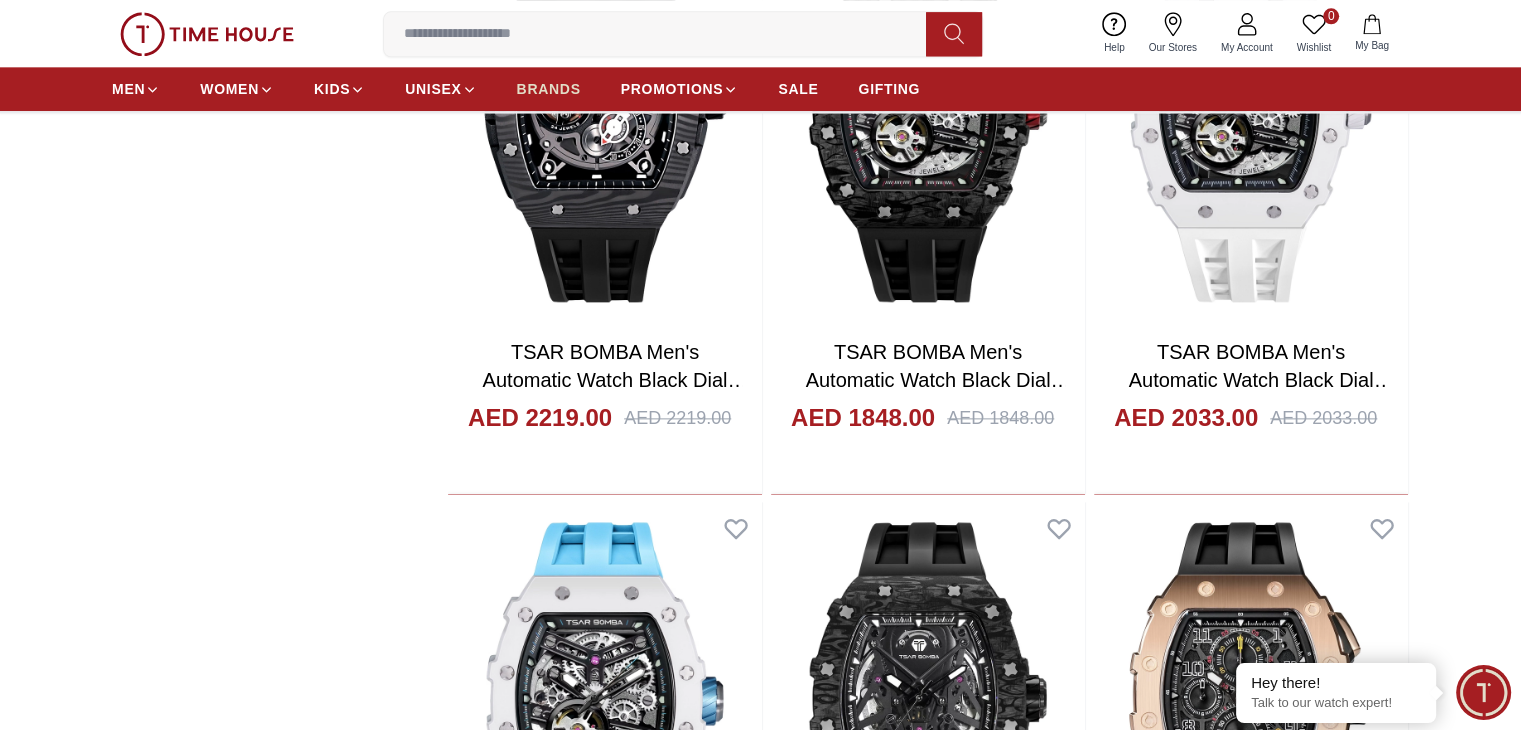 click on "BRANDS" at bounding box center [549, 89] 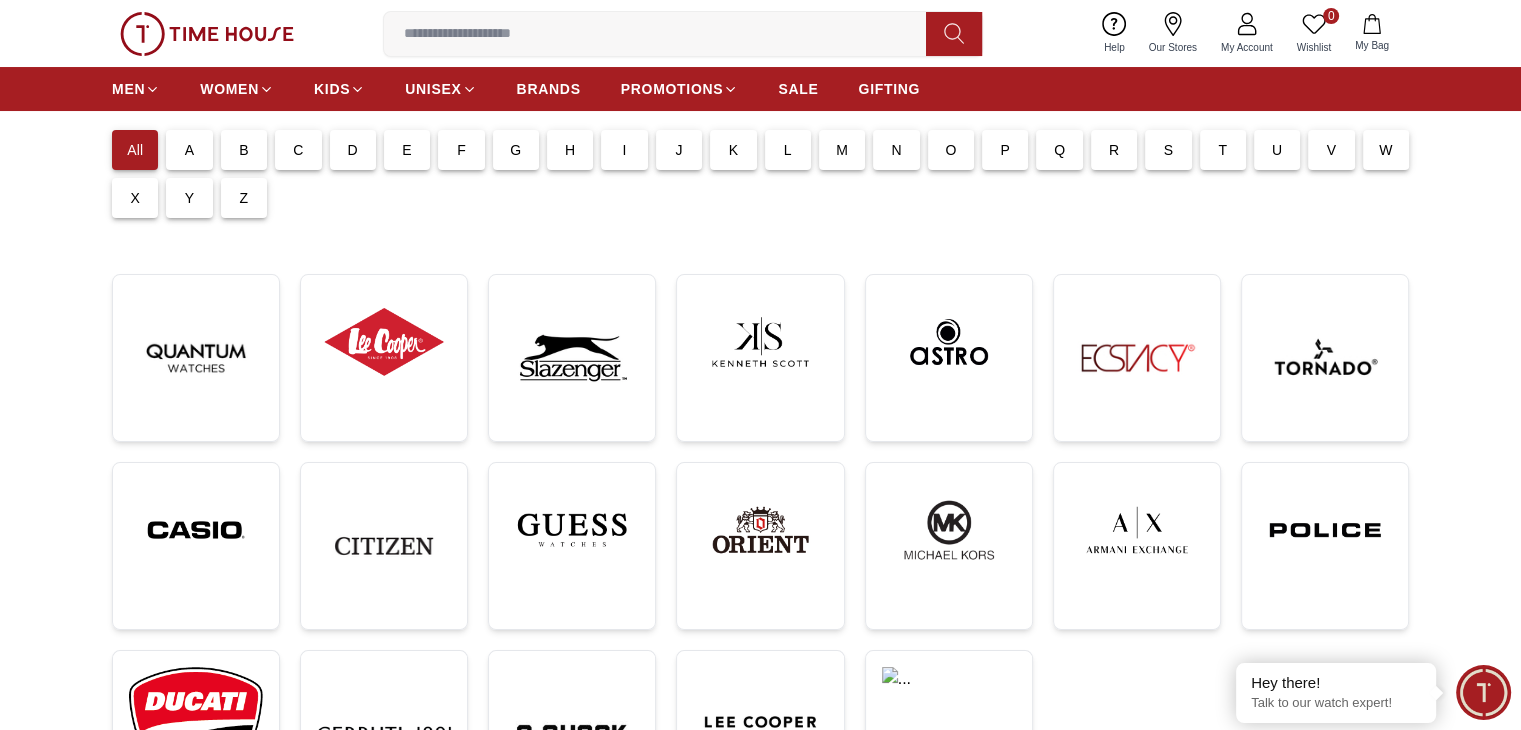 scroll, scrollTop: 200, scrollLeft: 0, axis: vertical 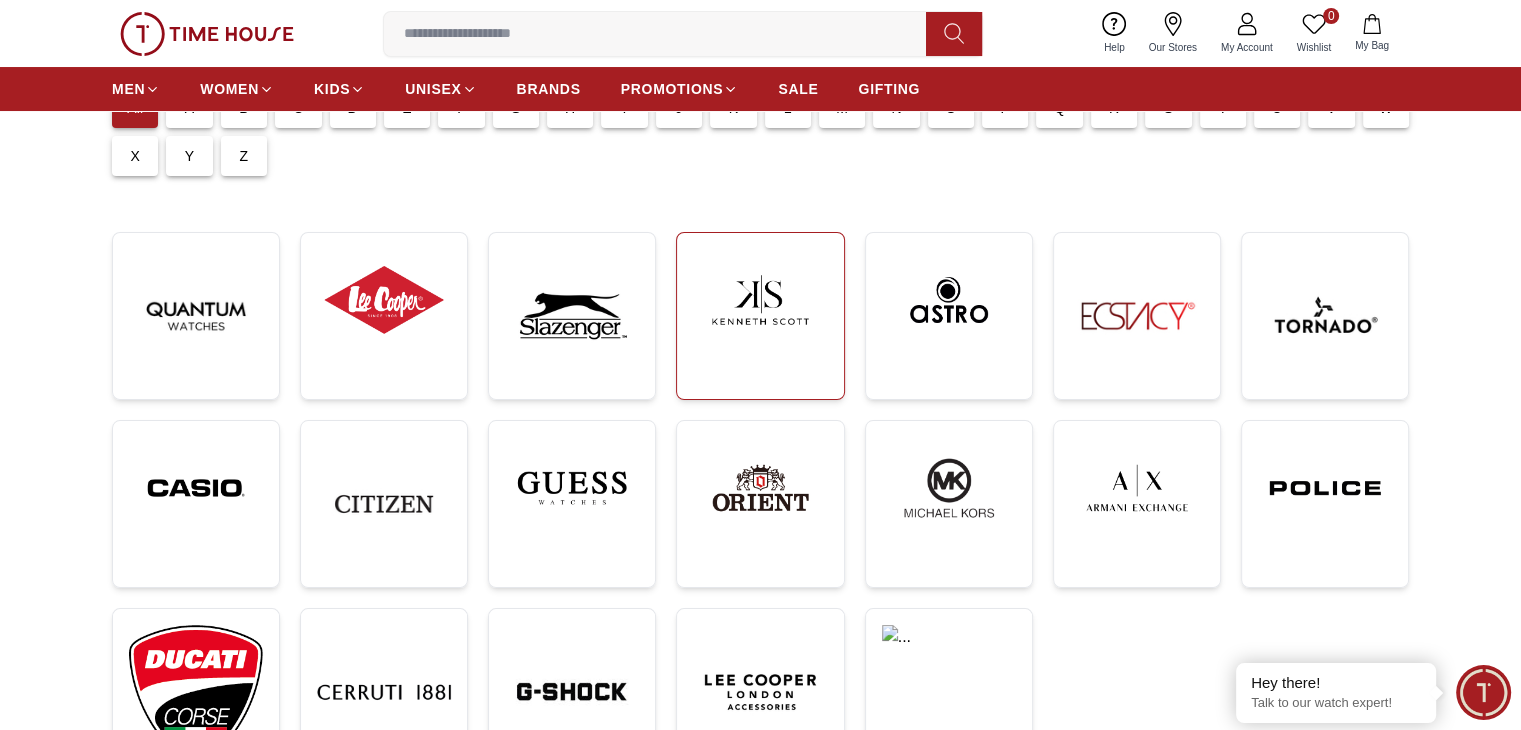 click at bounding box center (760, 300) 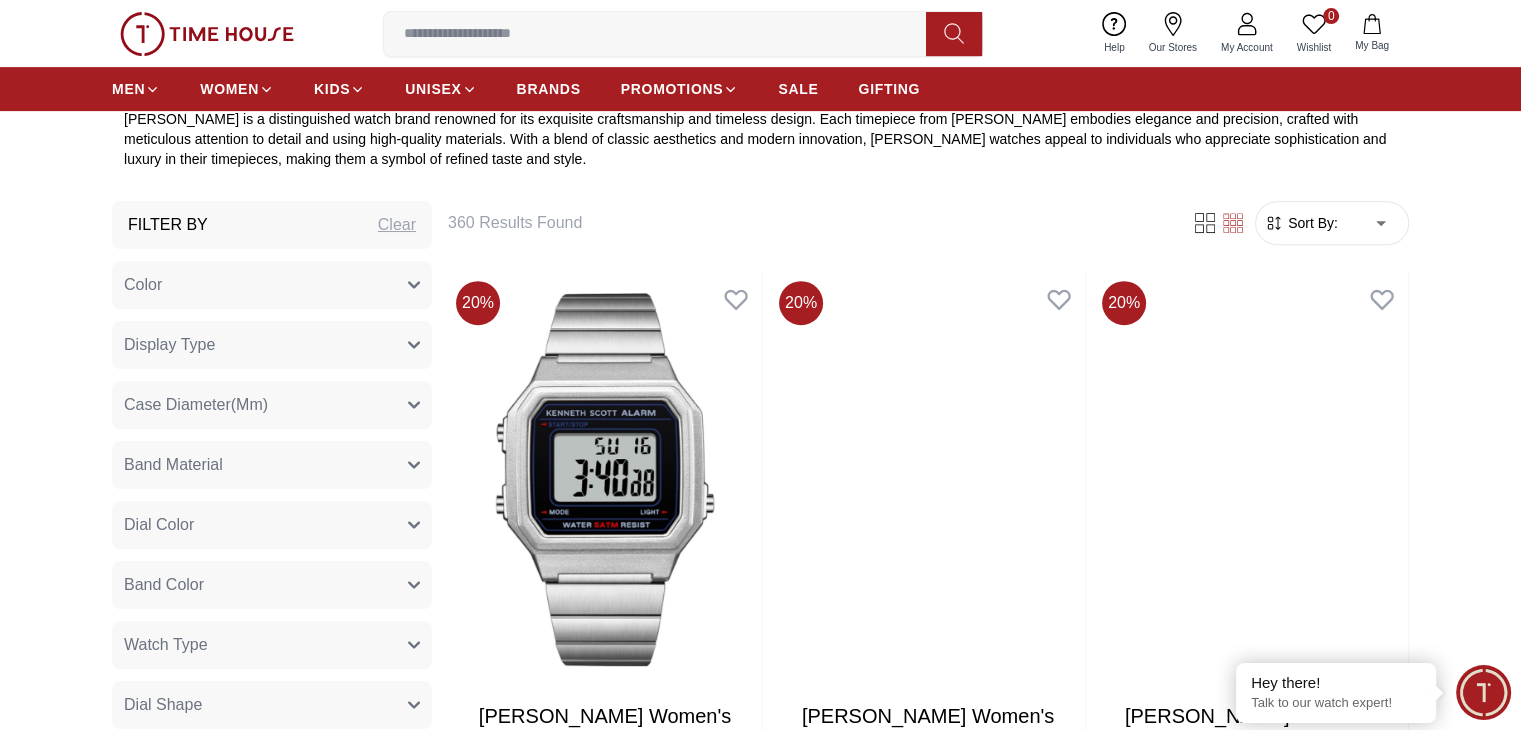 scroll, scrollTop: 800, scrollLeft: 0, axis: vertical 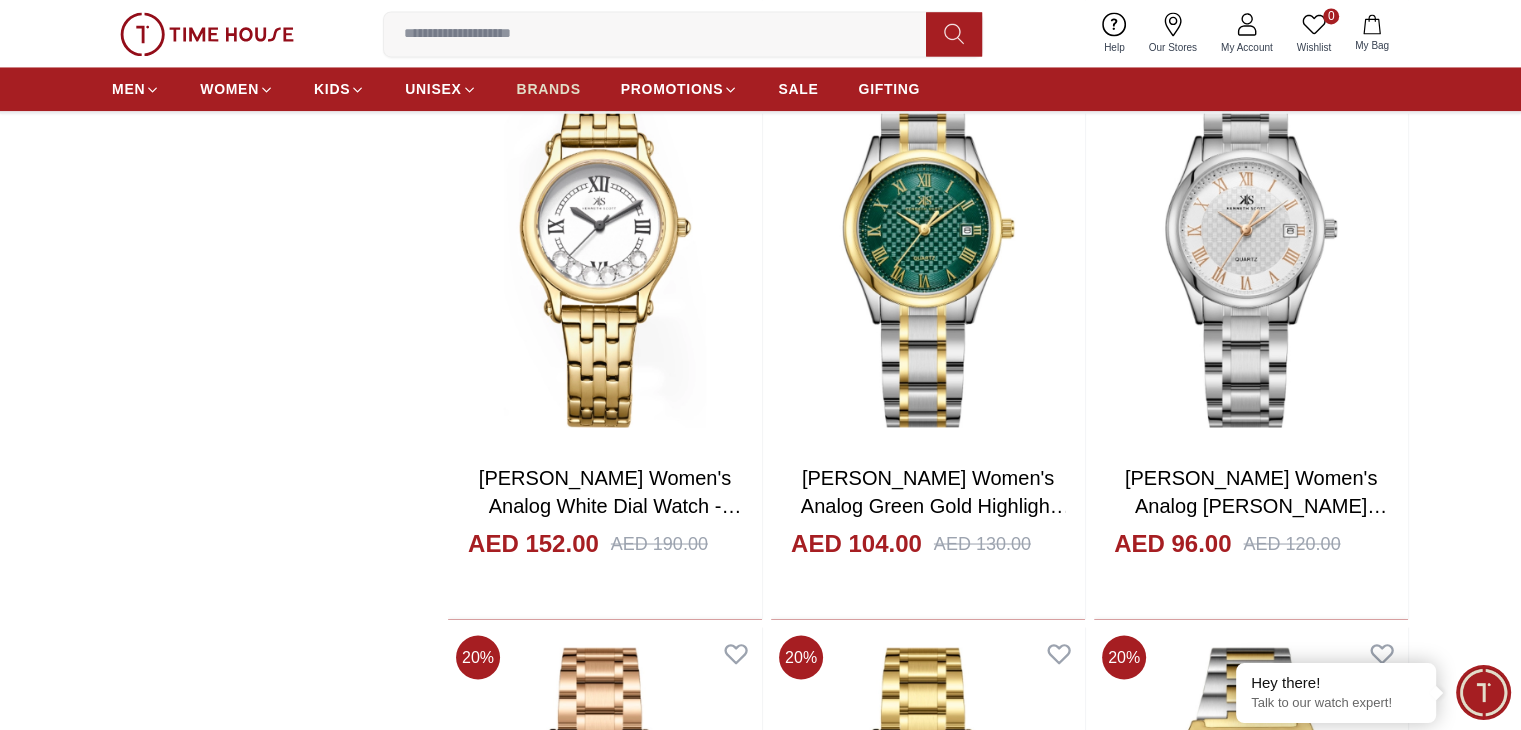 click on "BRANDS" at bounding box center [549, 89] 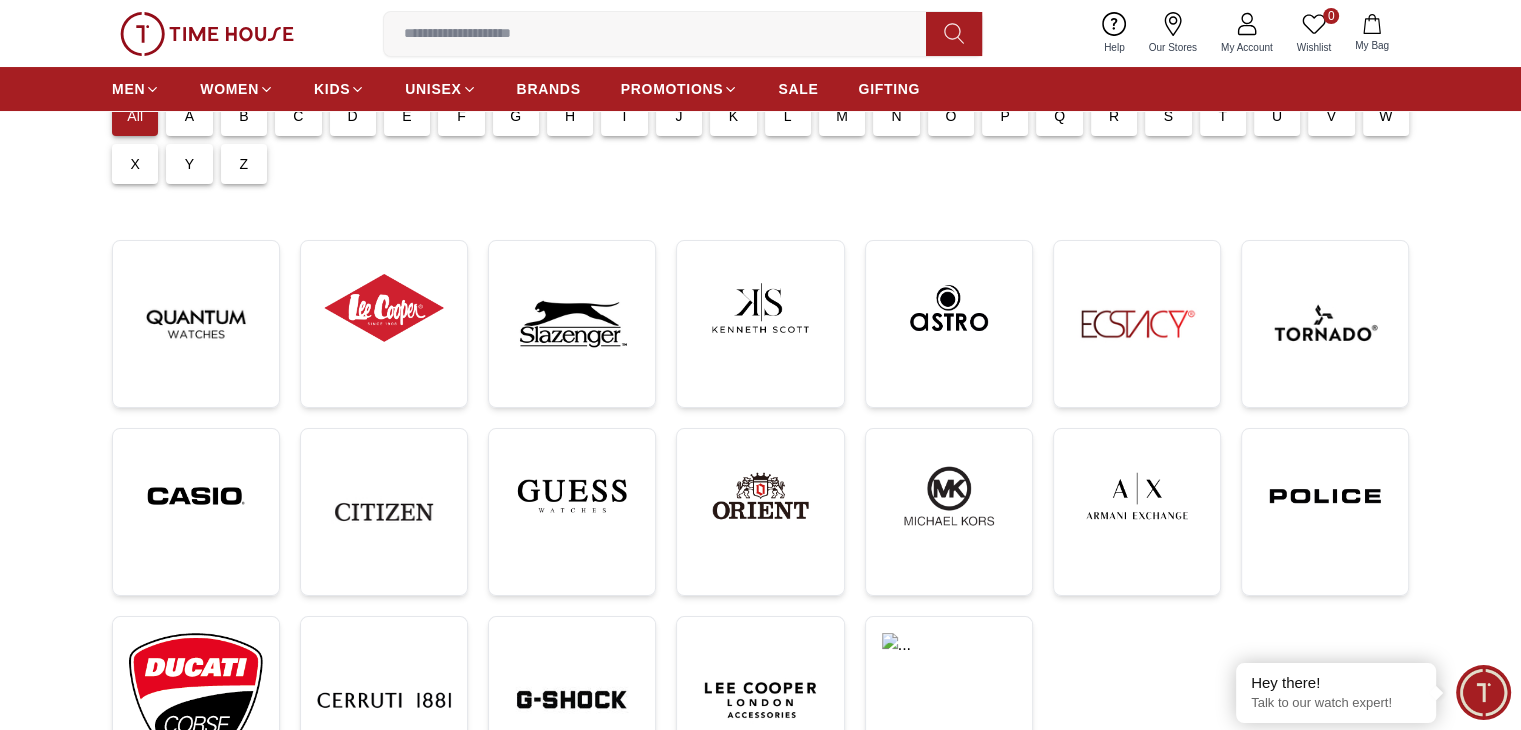 scroll, scrollTop: 300, scrollLeft: 0, axis: vertical 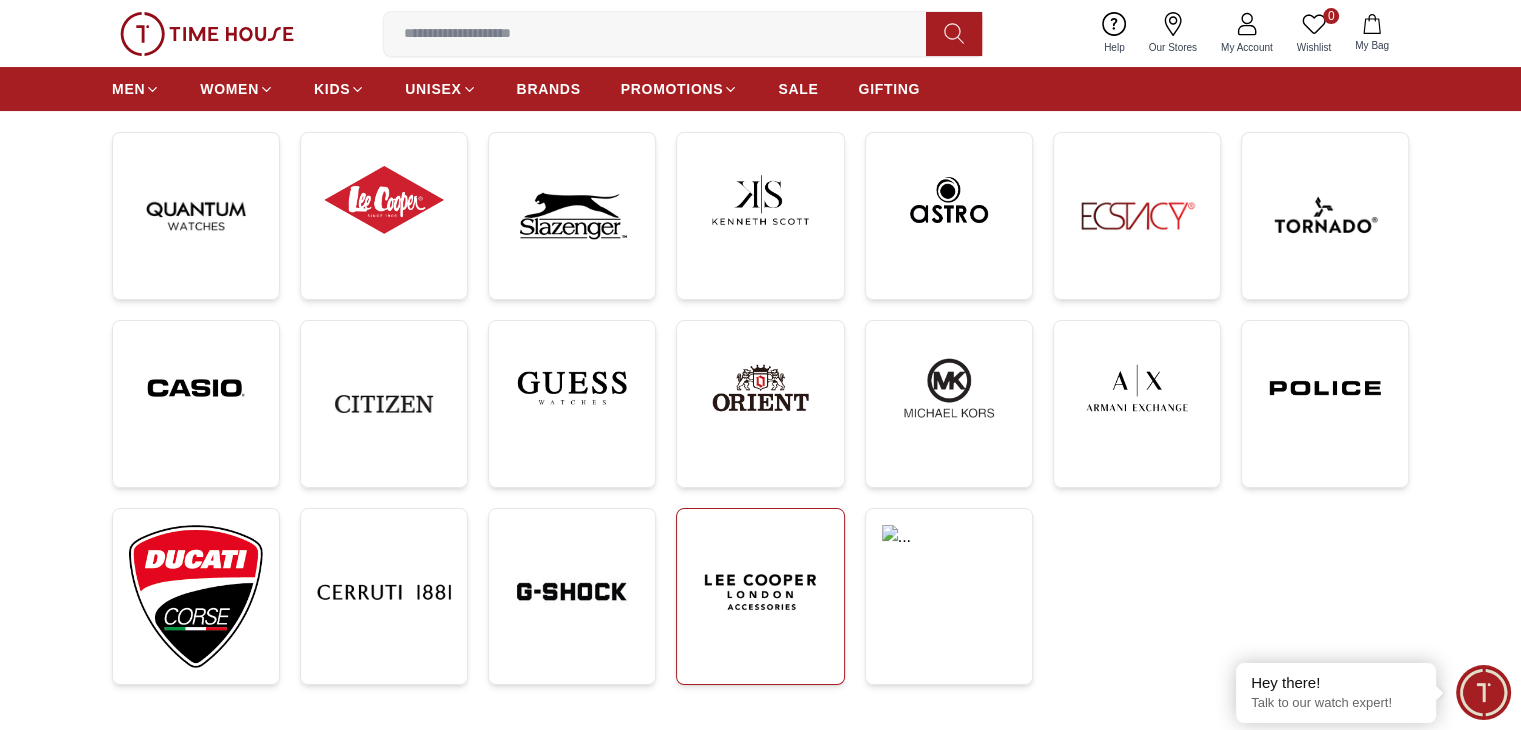 click at bounding box center [760, 592] 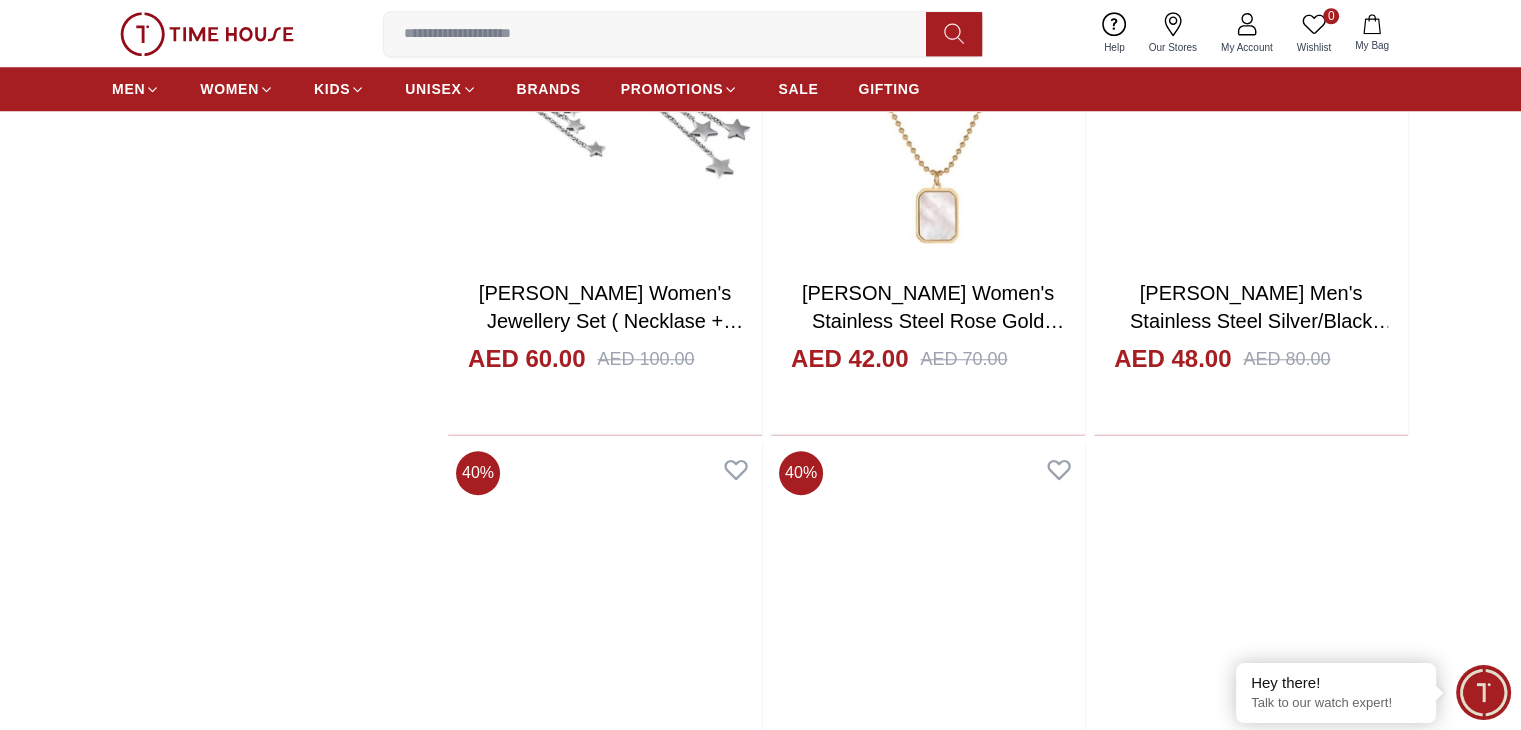 scroll, scrollTop: 1600, scrollLeft: 0, axis: vertical 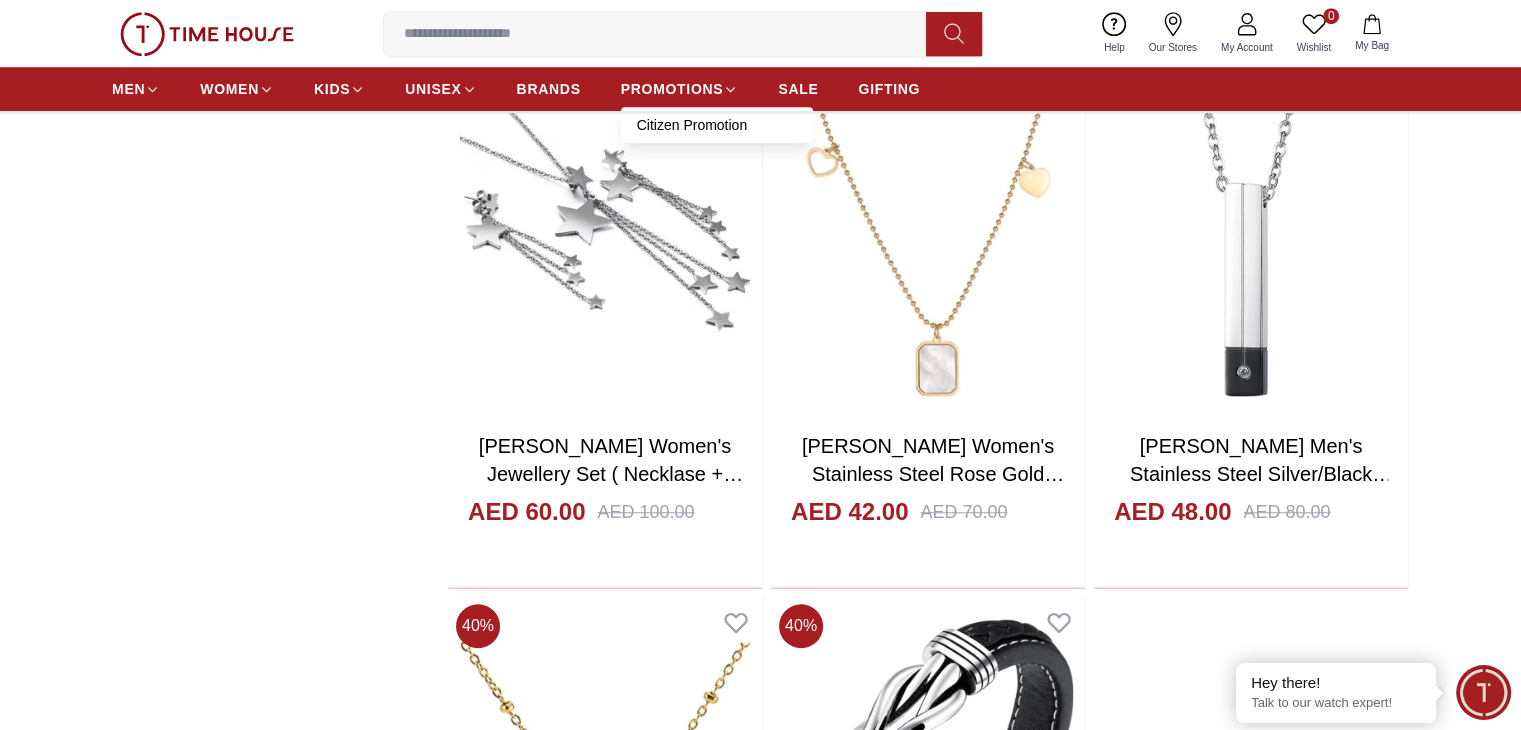 click on "MEN WOMEN KIDS UNISEX BRANDS PROMOTIONS Citizen Promotion SALE GIFTING" at bounding box center [516, 89] 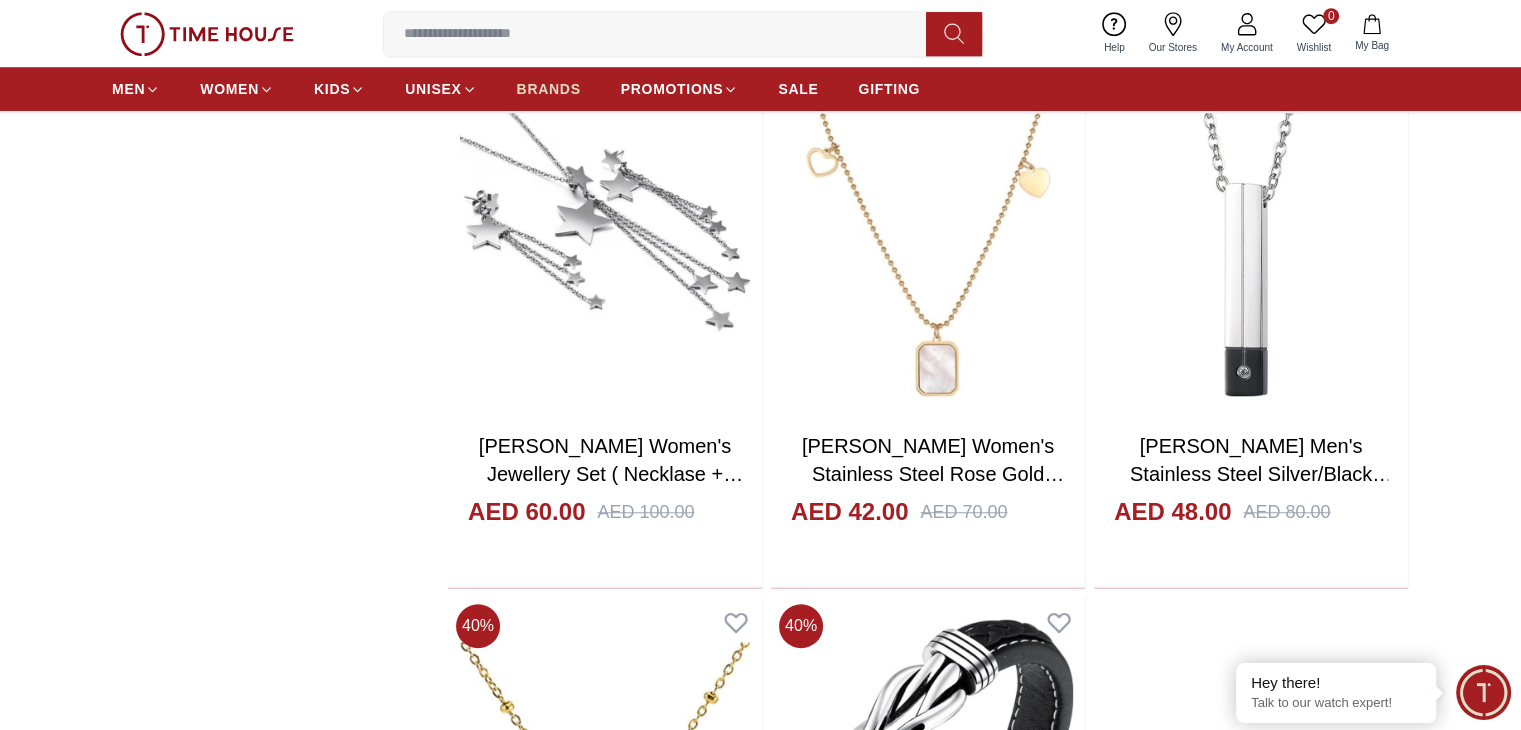 click on "BRANDS" at bounding box center (549, 89) 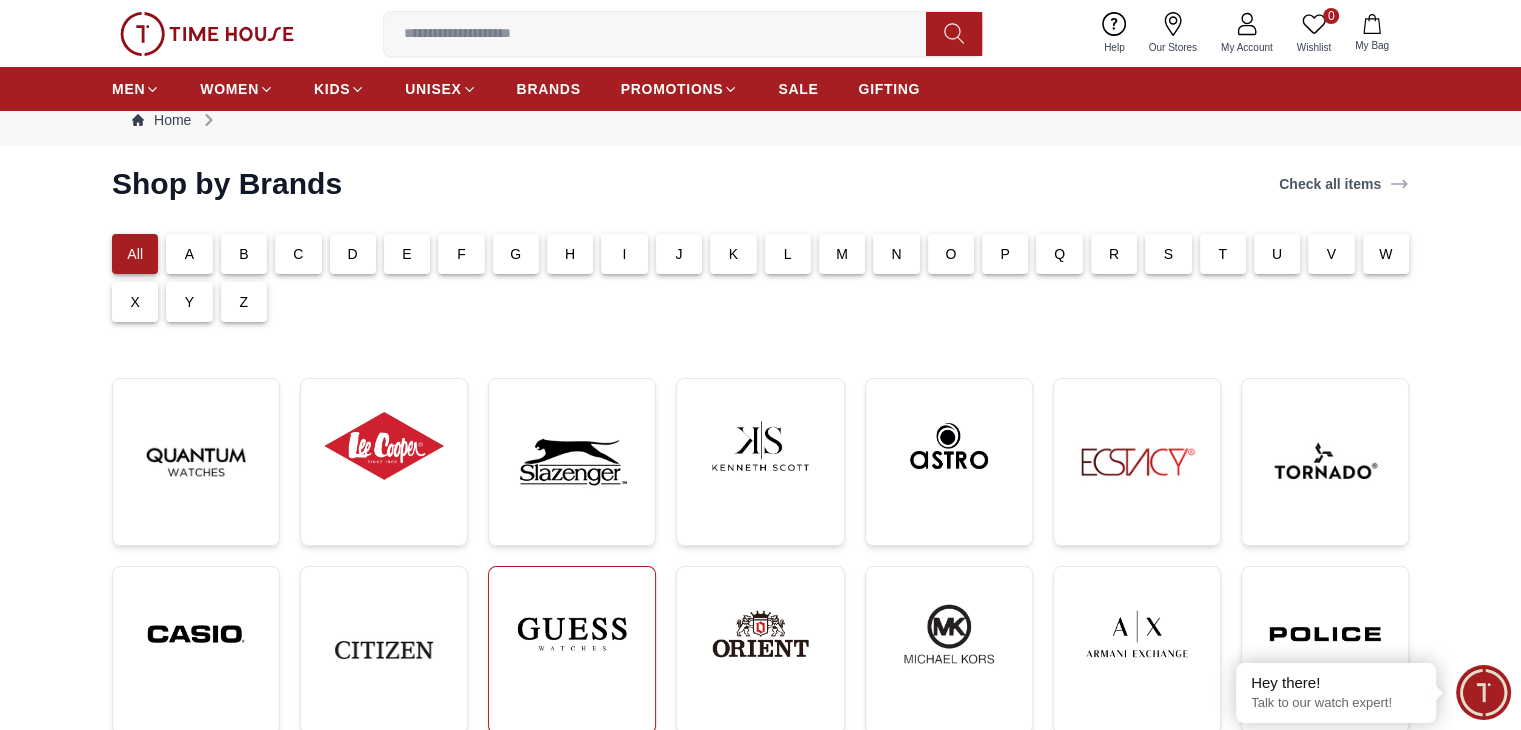 scroll, scrollTop: 8, scrollLeft: 0, axis: vertical 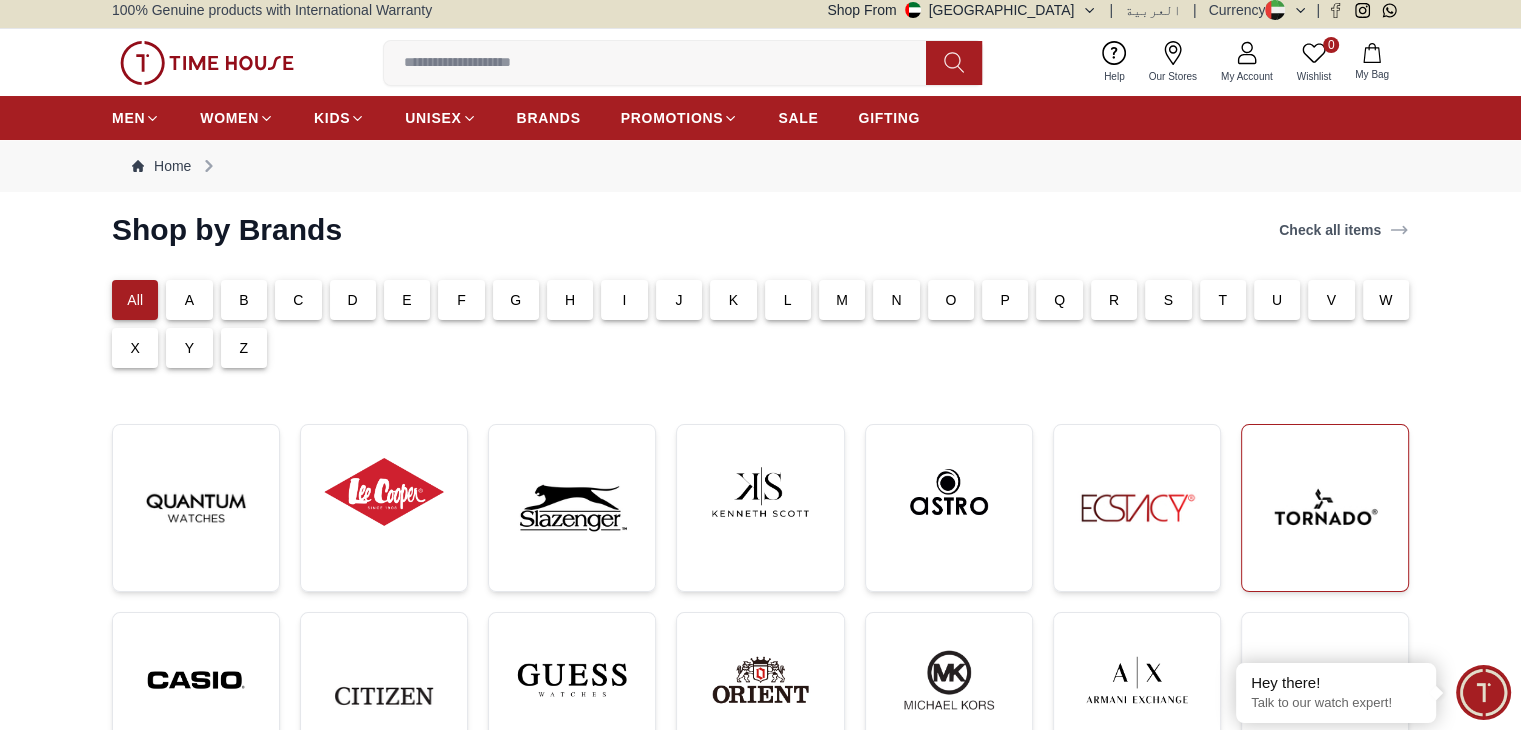 click at bounding box center [1325, 508] 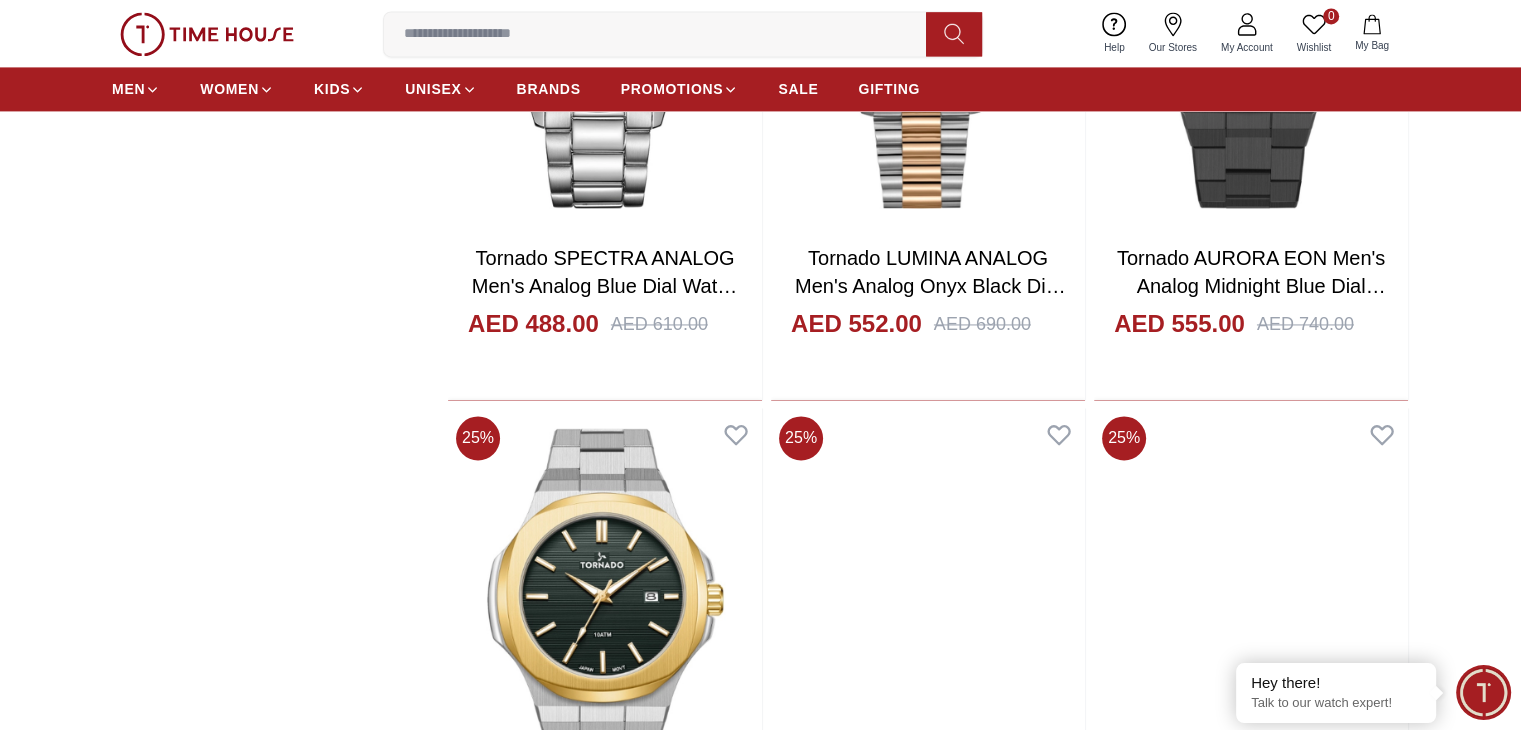 scroll, scrollTop: 3008, scrollLeft: 0, axis: vertical 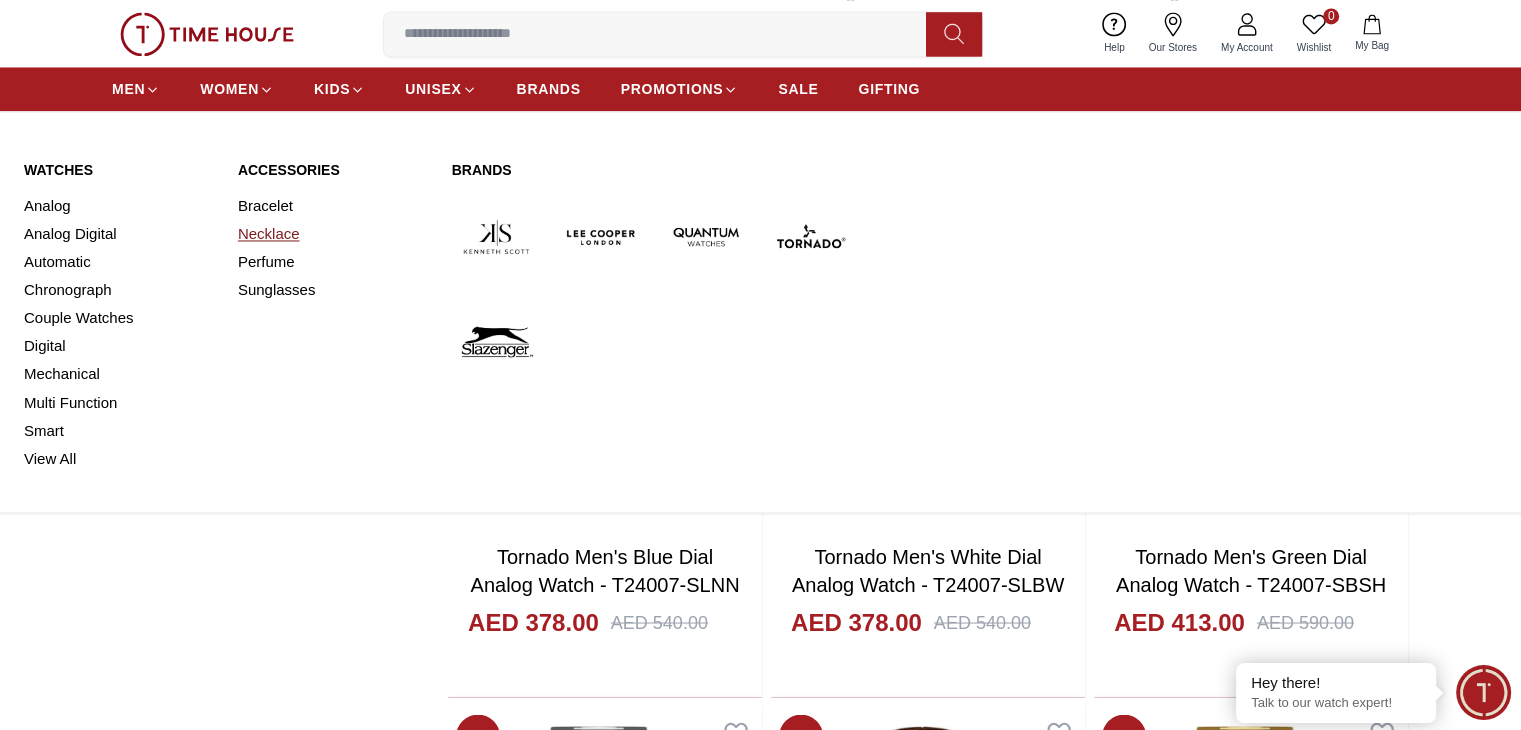 click on "Necklace" at bounding box center [333, 234] 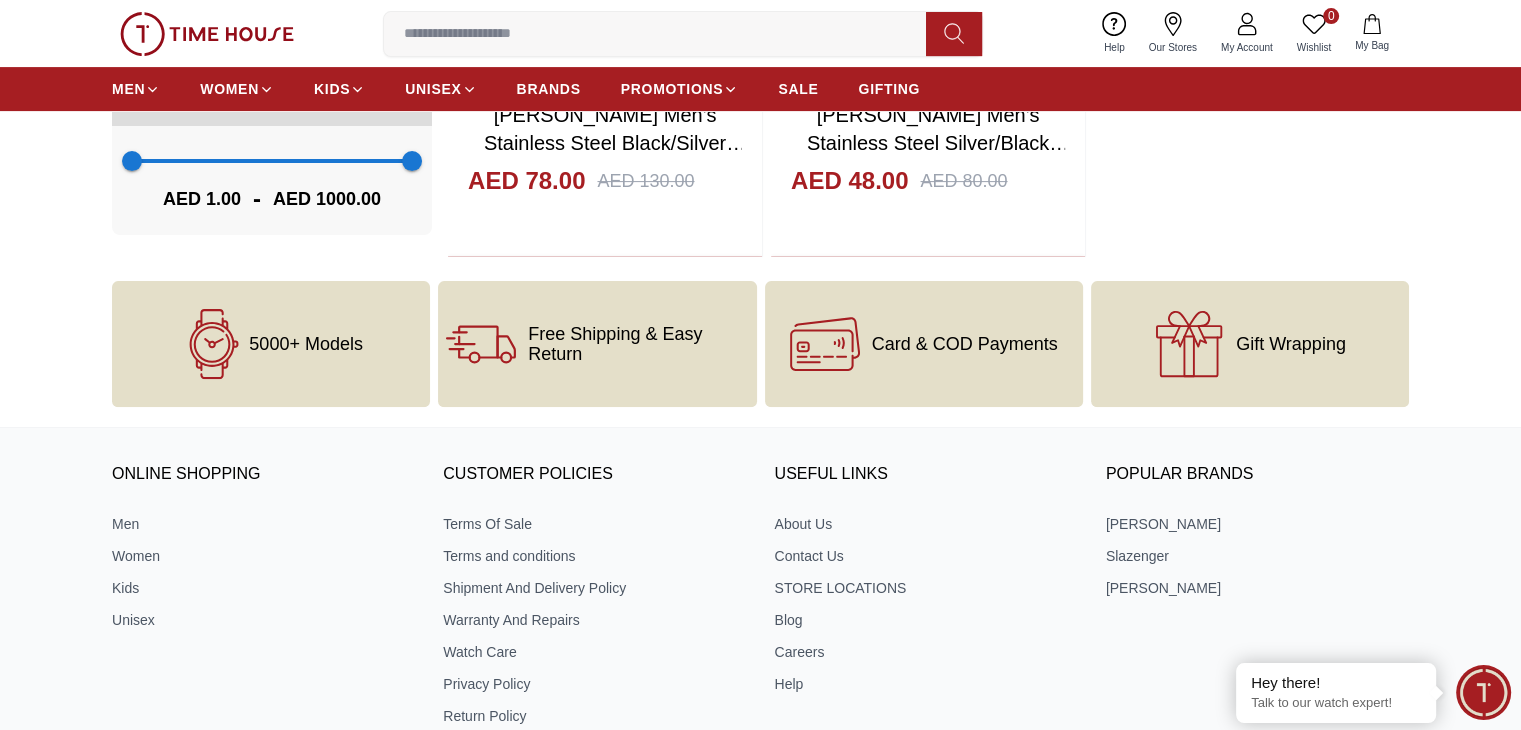 scroll, scrollTop: 700, scrollLeft: 0, axis: vertical 